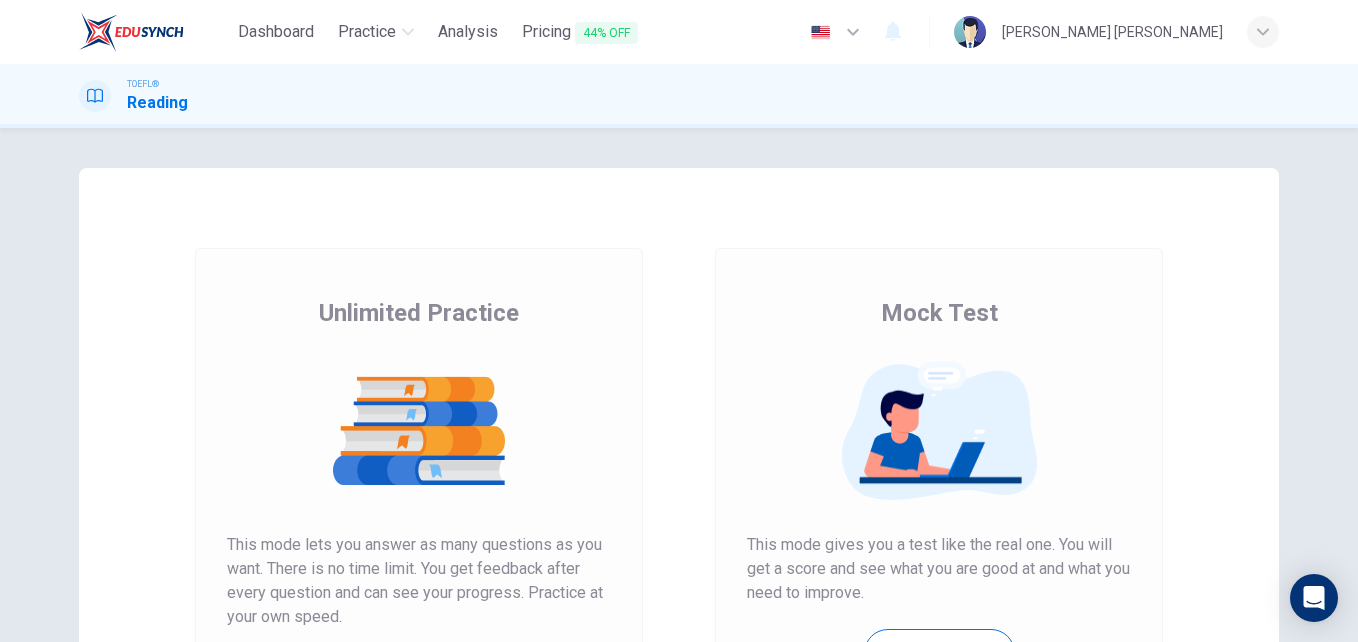 scroll, scrollTop: 0, scrollLeft: 0, axis: both 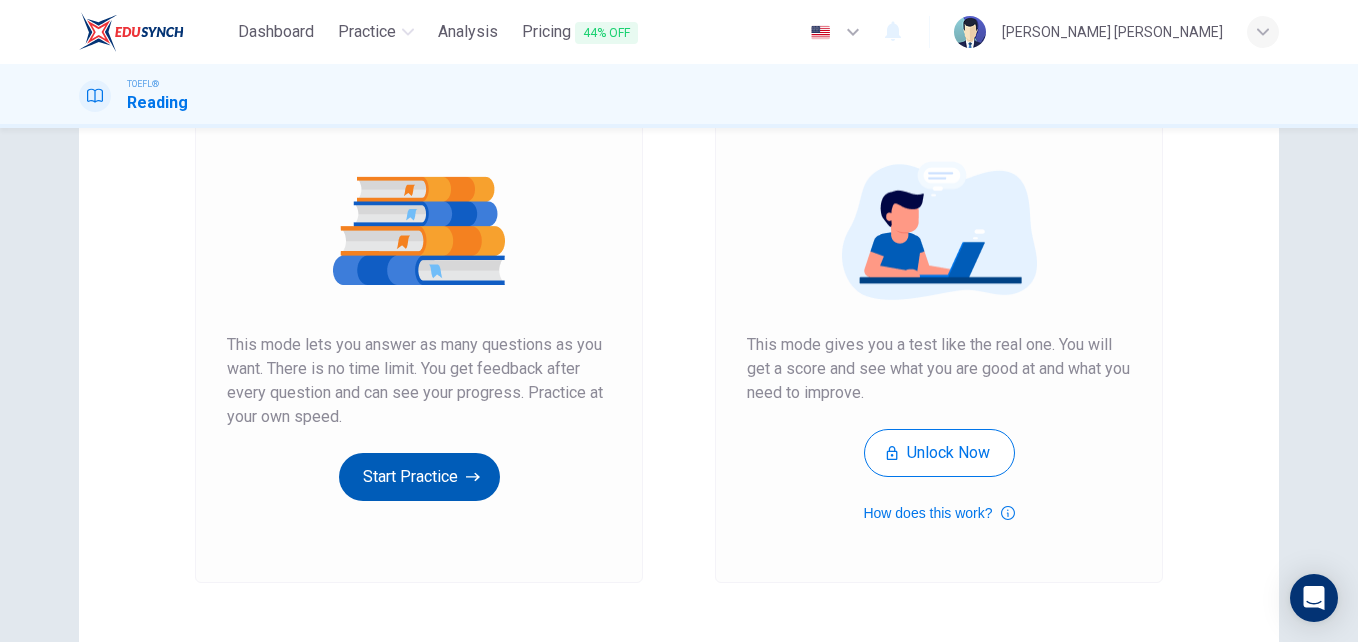 click on "Start Practice" at bounding box center [419, 477] 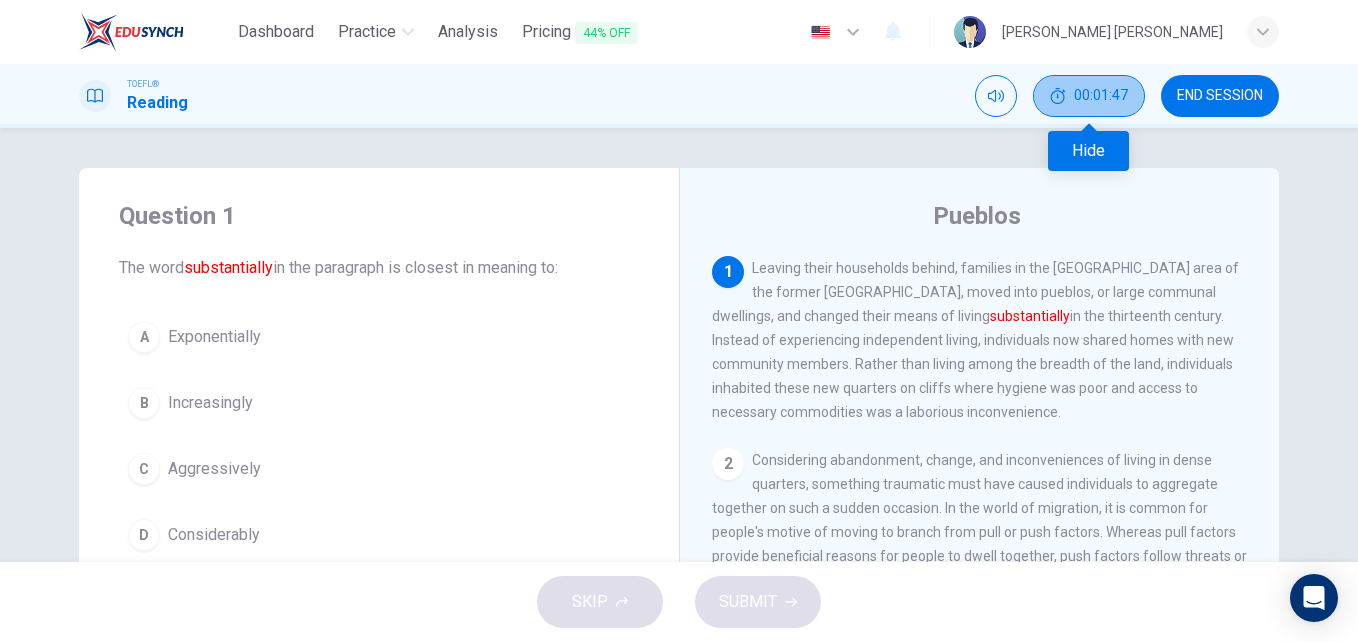click on "00:01:47" at bounding box center (1089, 96) 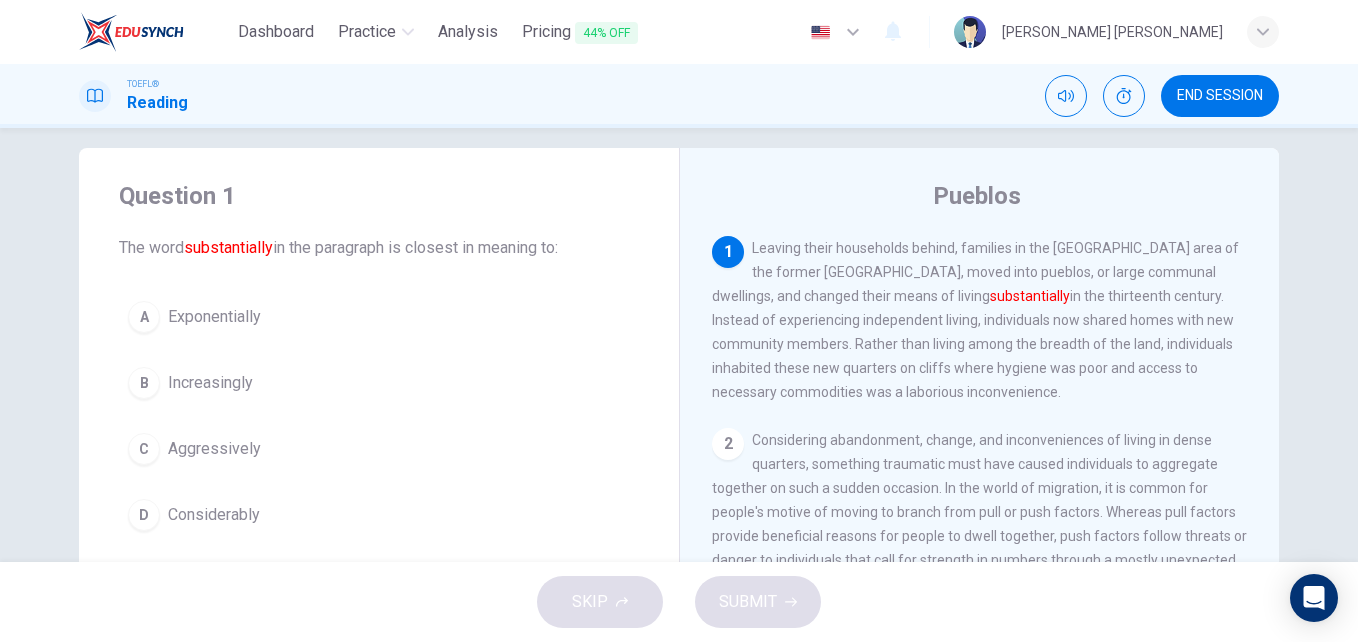 scroll, scrollTop: 0, scrollLeft: 0, axis: both 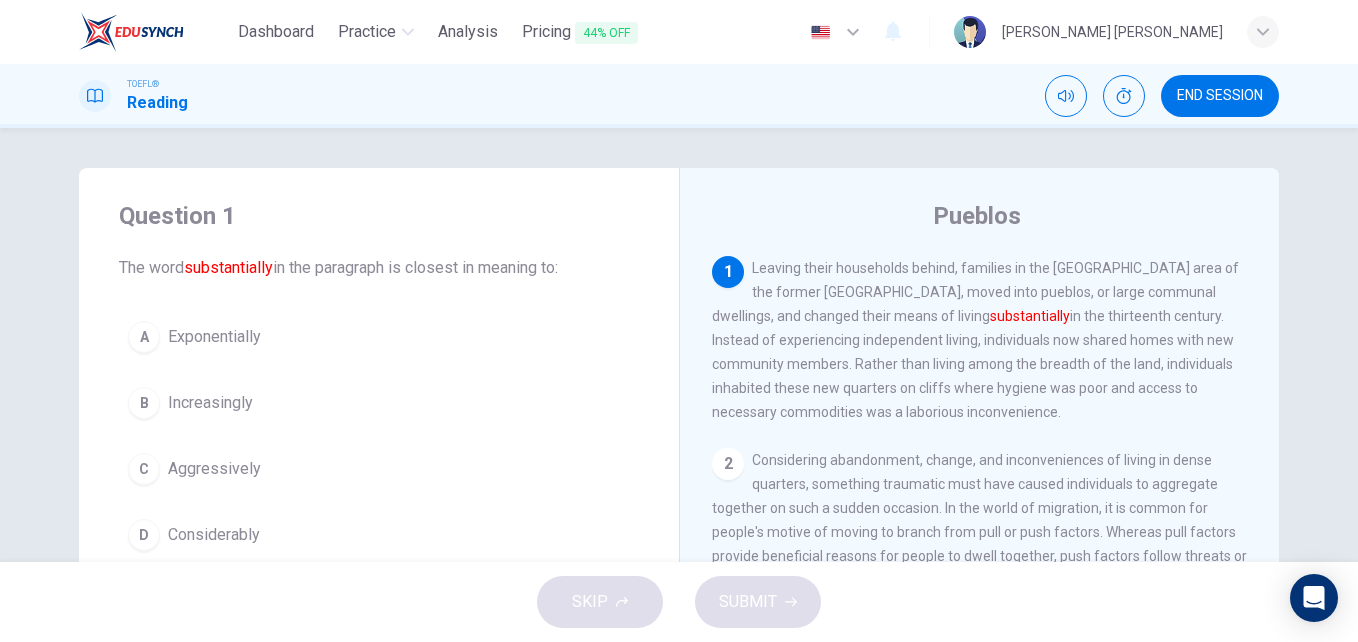 click on "Pueblos 1 Leaving their households behind, families in the Mesa Verde area of the former North American Midwest, moved into pueblos, or large communal dwellings, and changed their means of living  substantially  in the thirteenth century. Instead of experiencing independent living, individuals now shared homes with new community members. Rather than living among the breadth of the land, individuals inhabited these new quarters on cliffs where hygiene was poor and access to necessary commodities was a laborious inconvenience. 2 3 4 5" at bounding box center (979, 515) 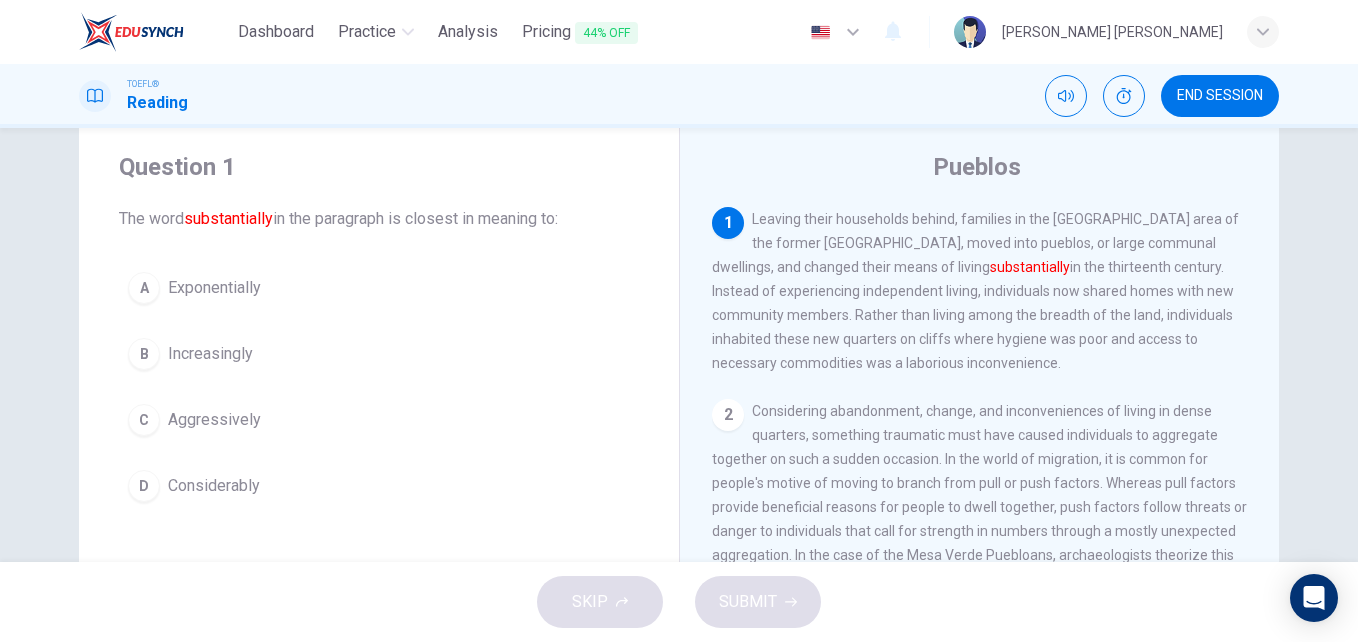 scroll, scrollTop: 0, scrollLeft: 0, axis: both 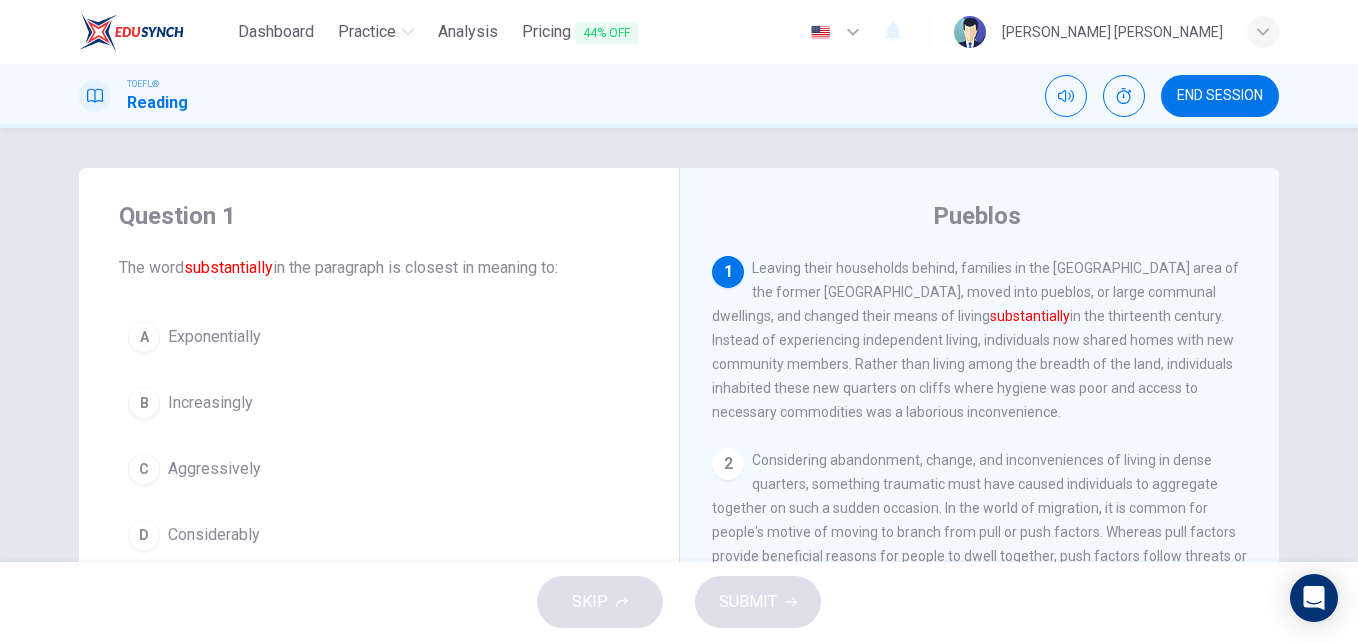 click on "D Considerably" at bounding box center [379, 535] 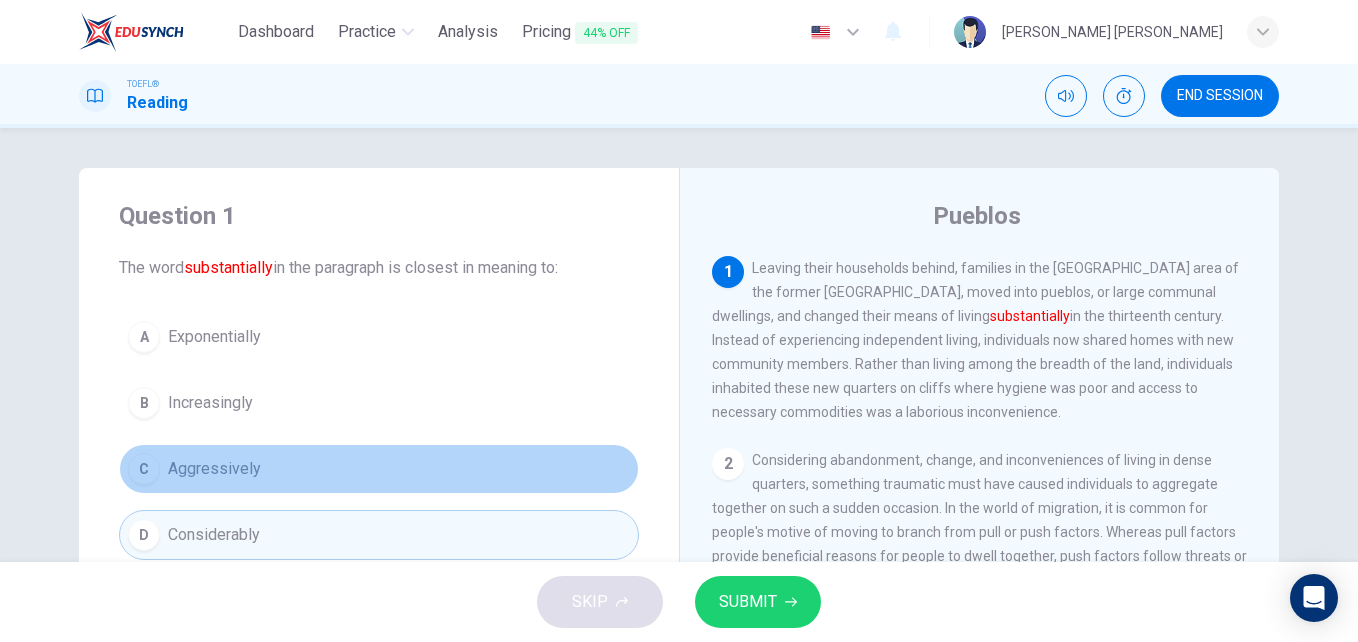 click on "C Aggressively" at bounding box center [379, 469] 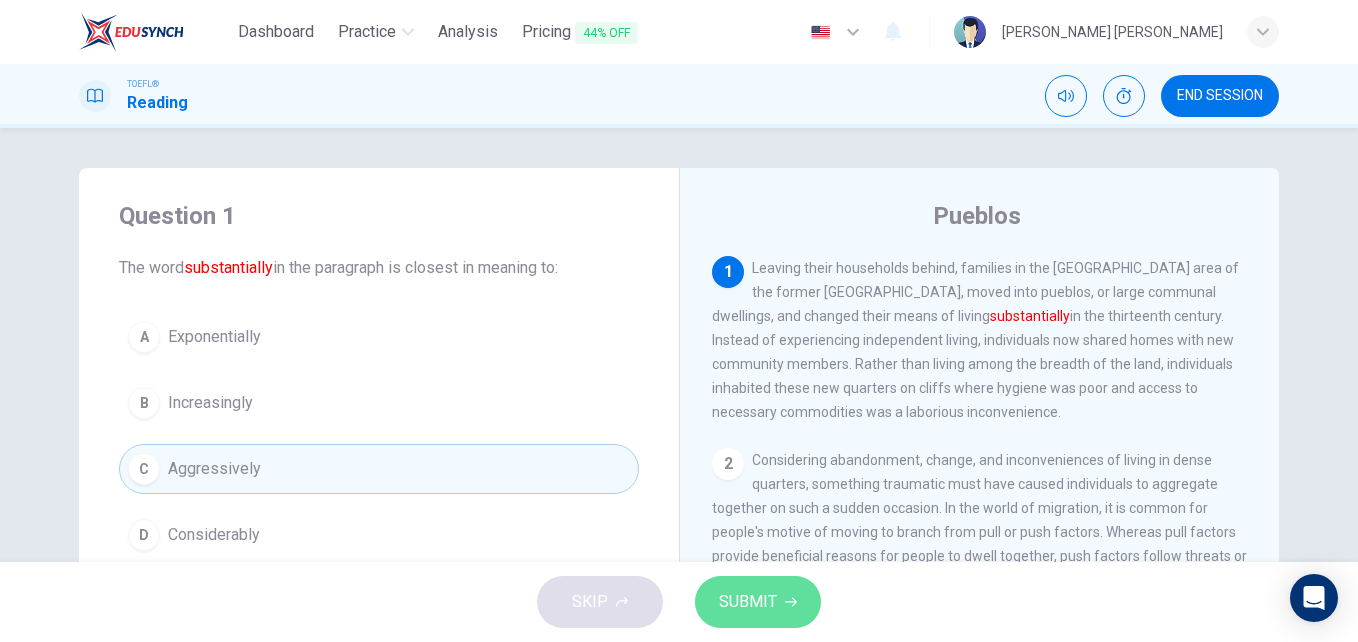 click on "SUBMIT" at bounding box center (758, 602) 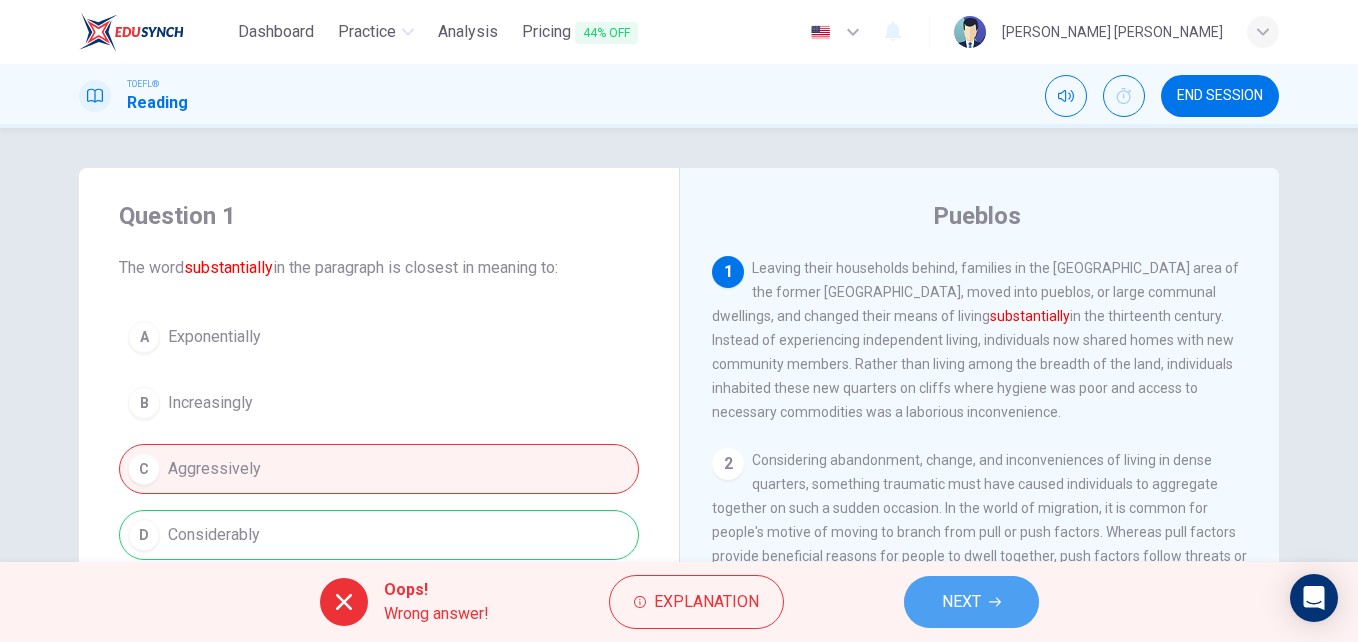 click on "NEXT" at bounding box center (961, 602) 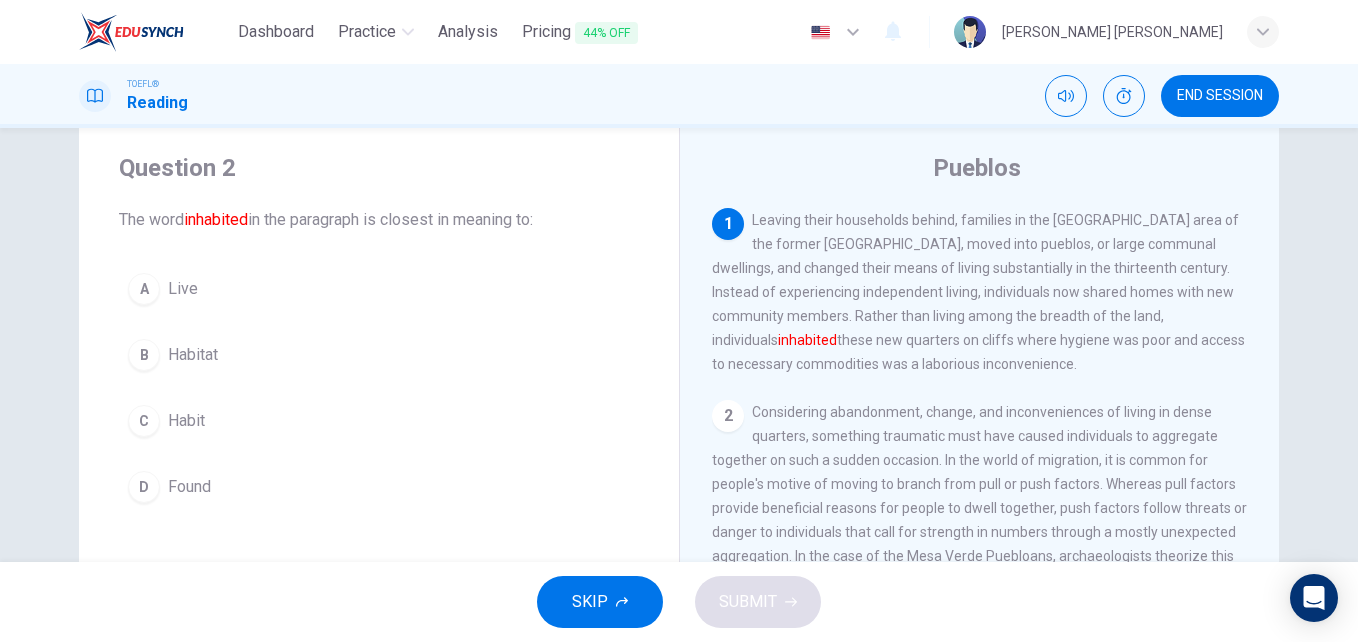 scroll, scrollTop: 0, scrollLeft: 0, axis: both 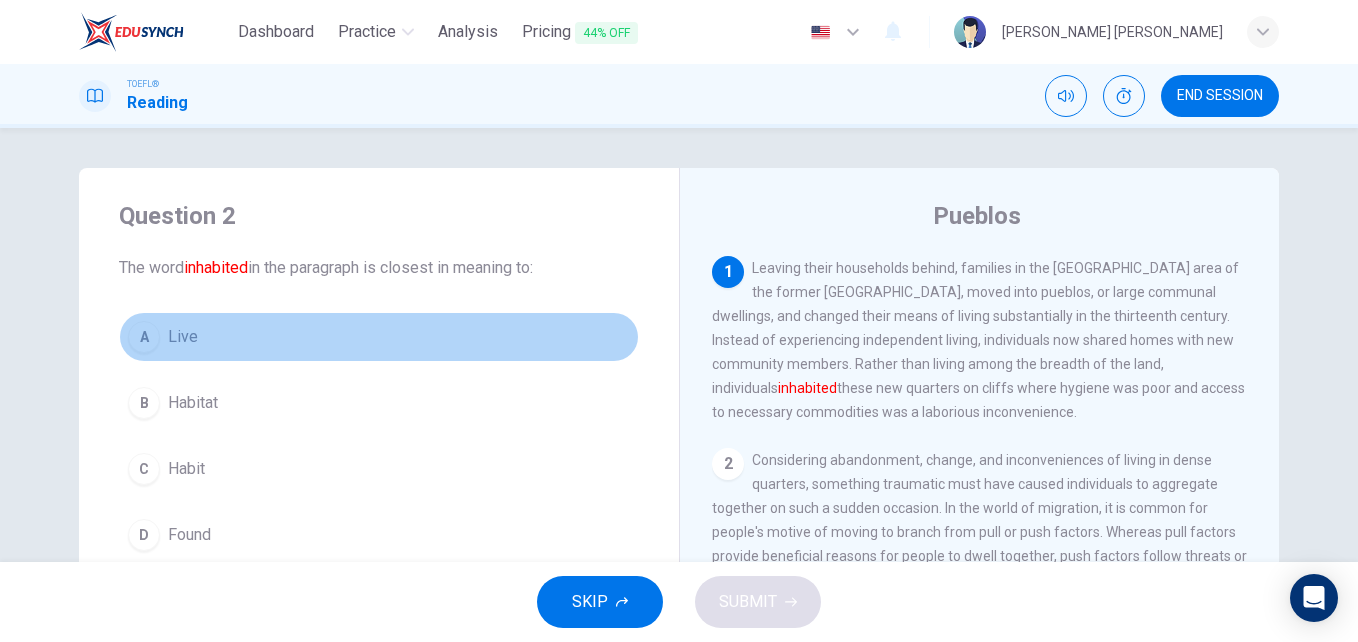 click on "A Live" at bounding box center (379, 337) 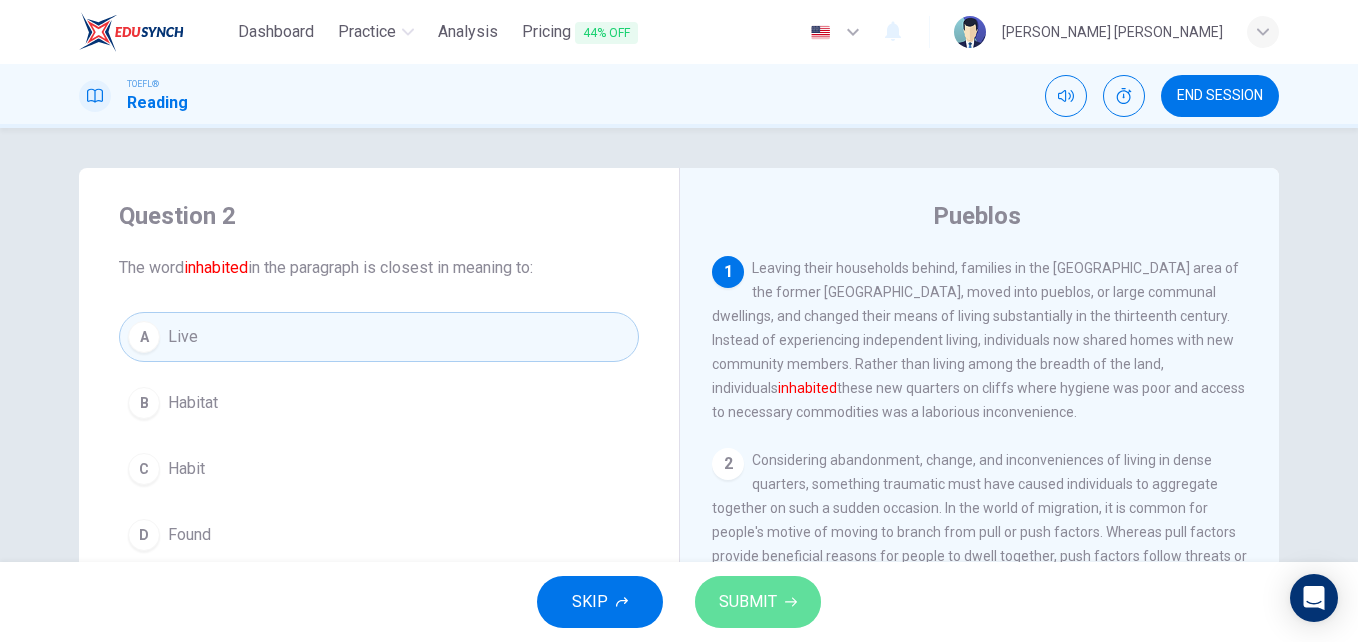 click on "SUBMIT" at bounding box center [758, 602] 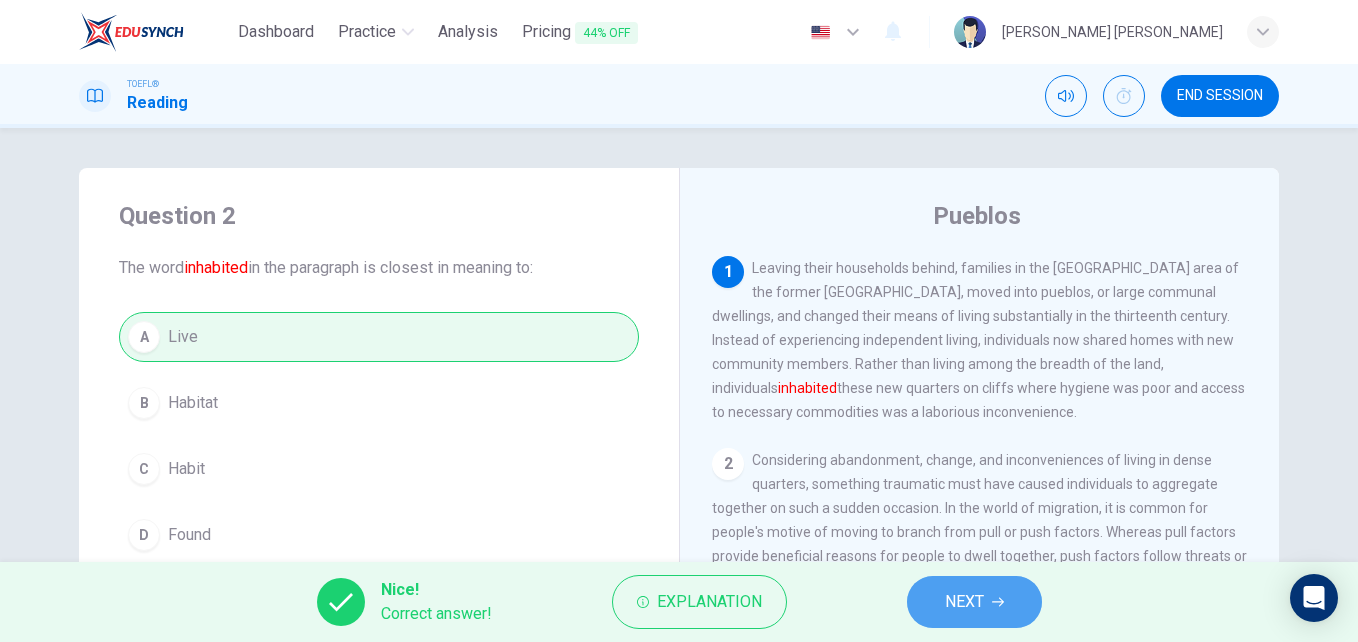 click on "NEXT" at bounding box center [974, 602] 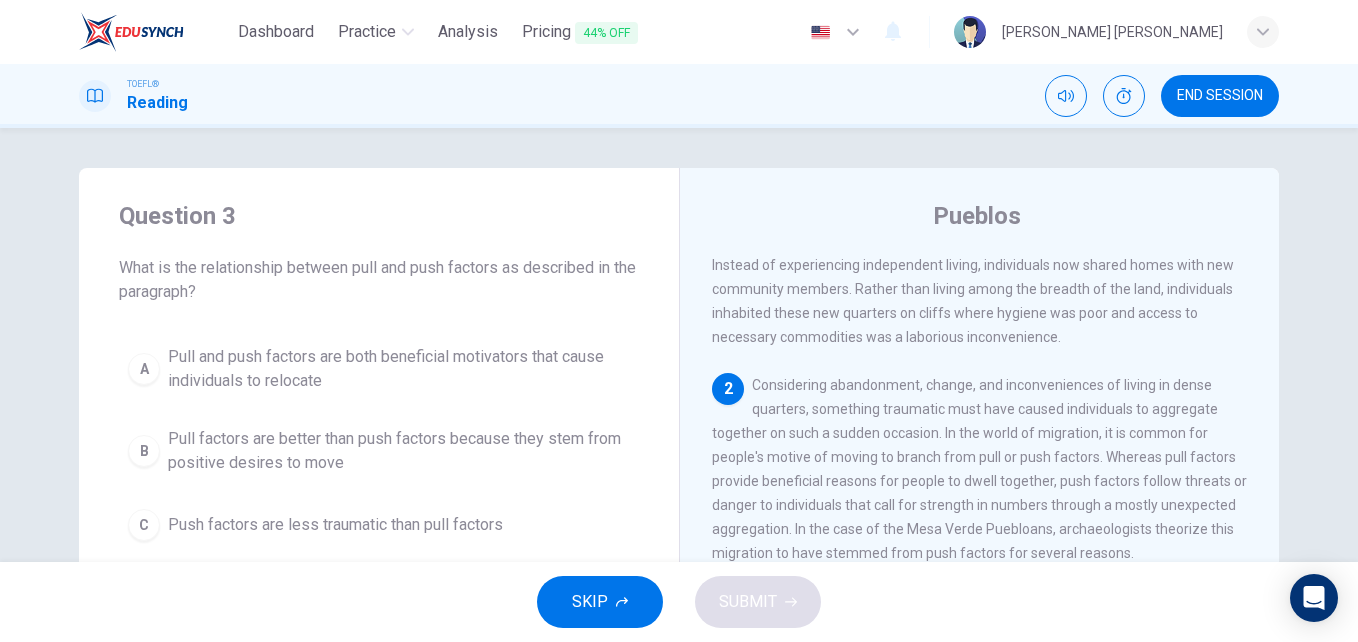 scroll, scrollTop: 124, scrollLeft: 0, axis: vertical 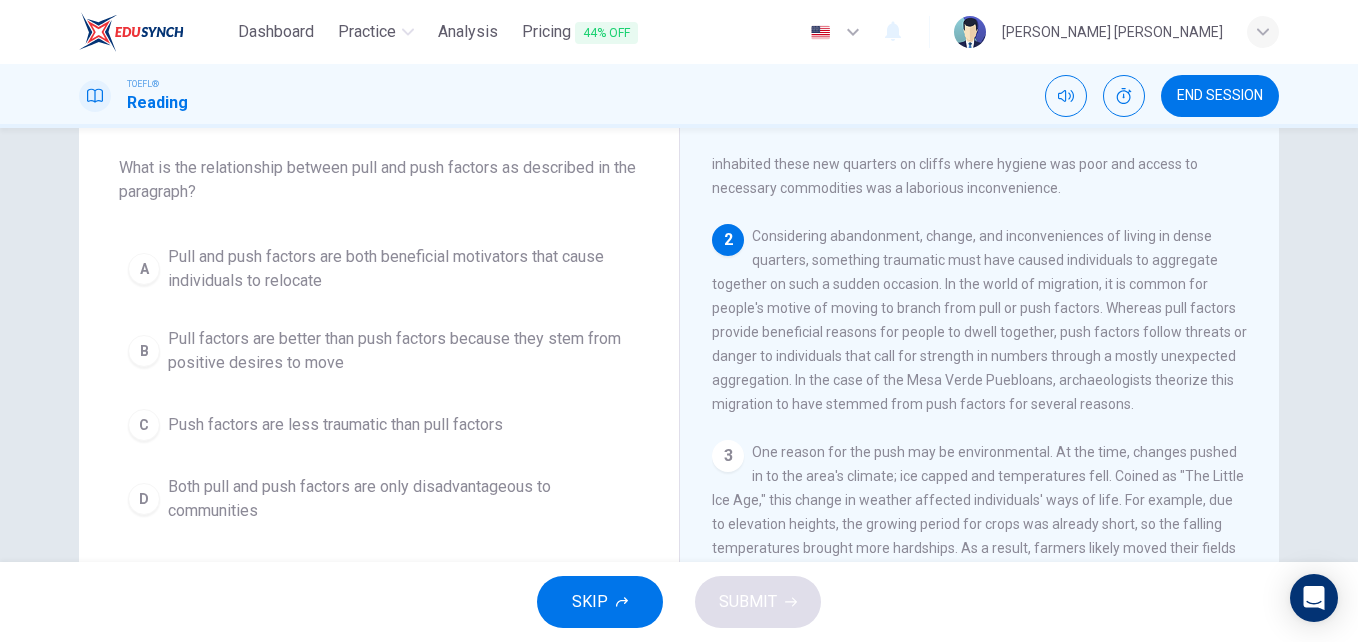 click on "Pull factors are better than push factors because they stem from positive desires to move" at bounding box center (399, 351) 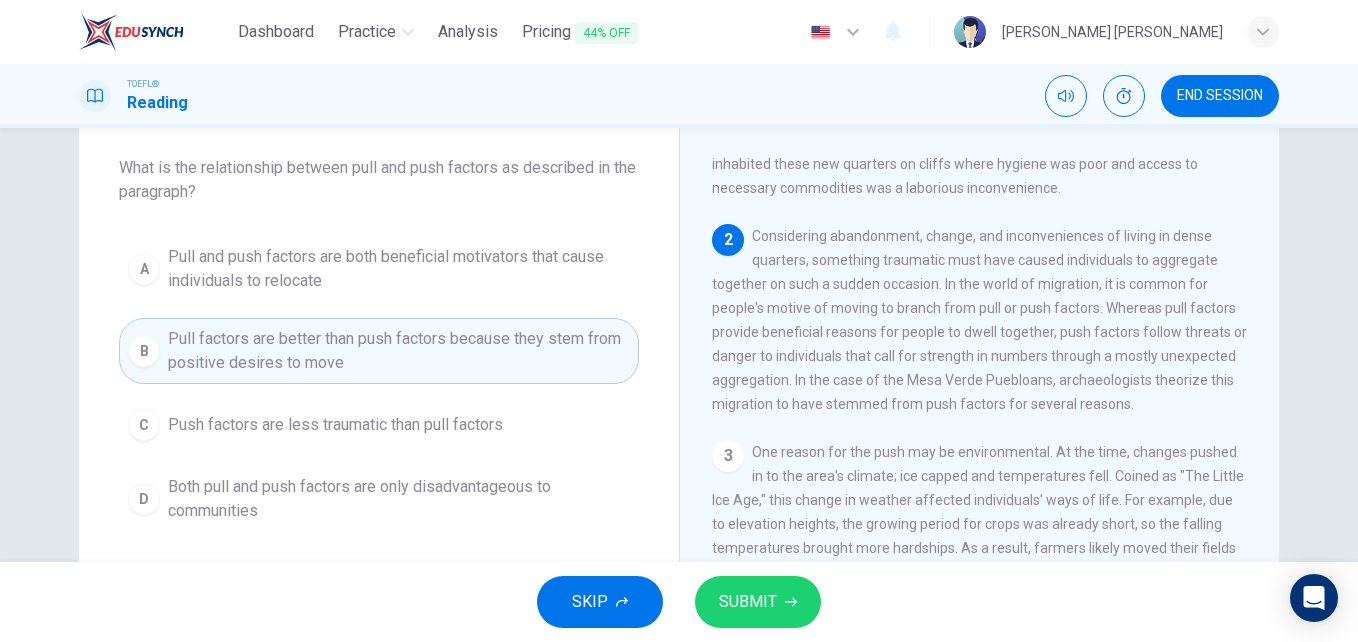 click on "SUBMIT" at bounding box center [748, 602] 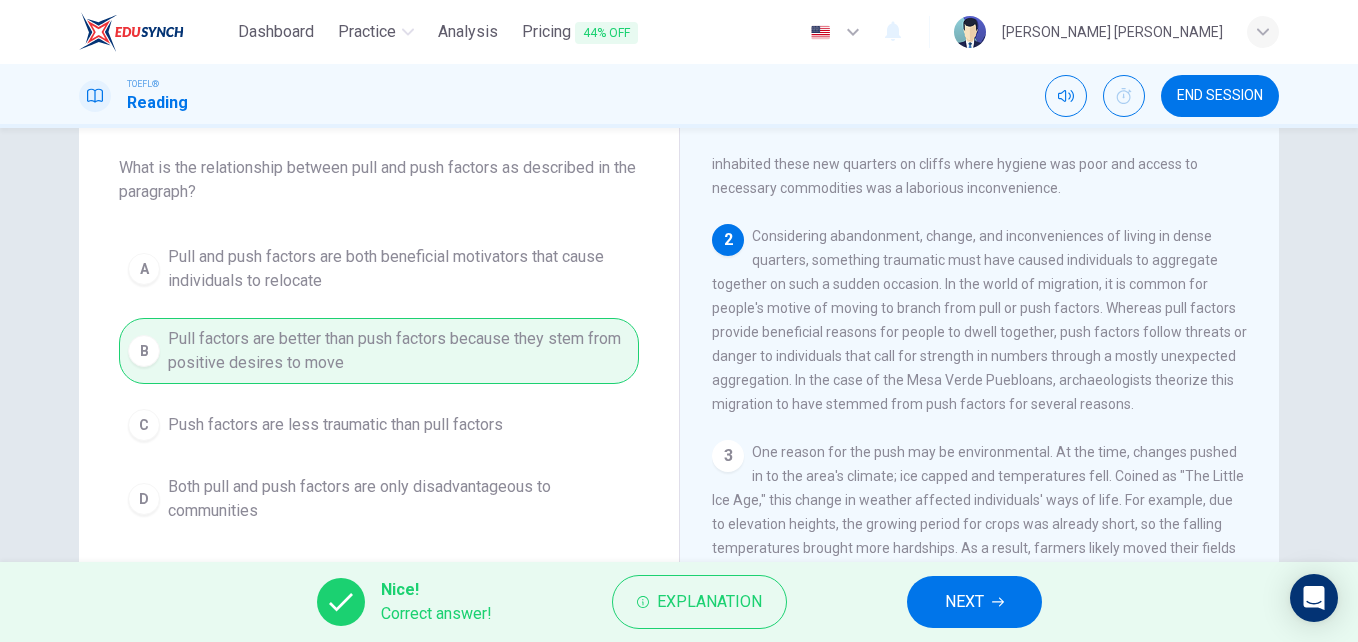click on "NEXT" at bounding box center [974, 602] 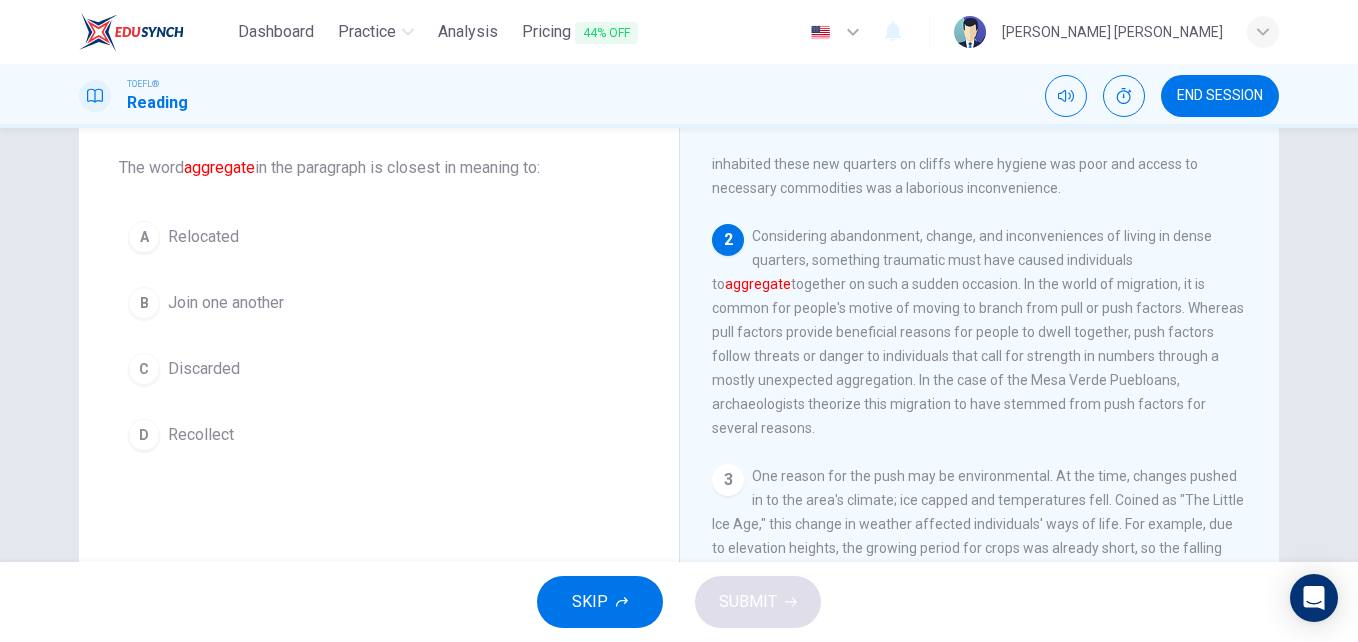 scroll, scrollTop: 199, scrollLeft: 0, axis: vertical 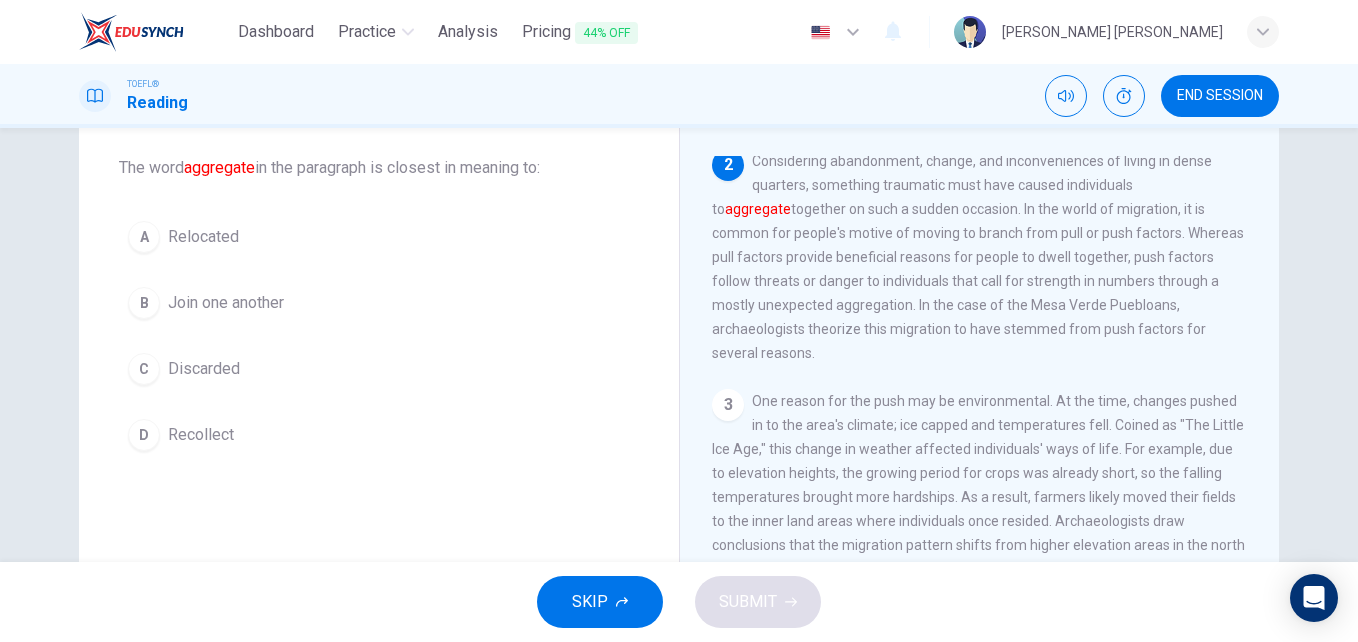 click on "B Join one another" at bounding box center [379, 303] 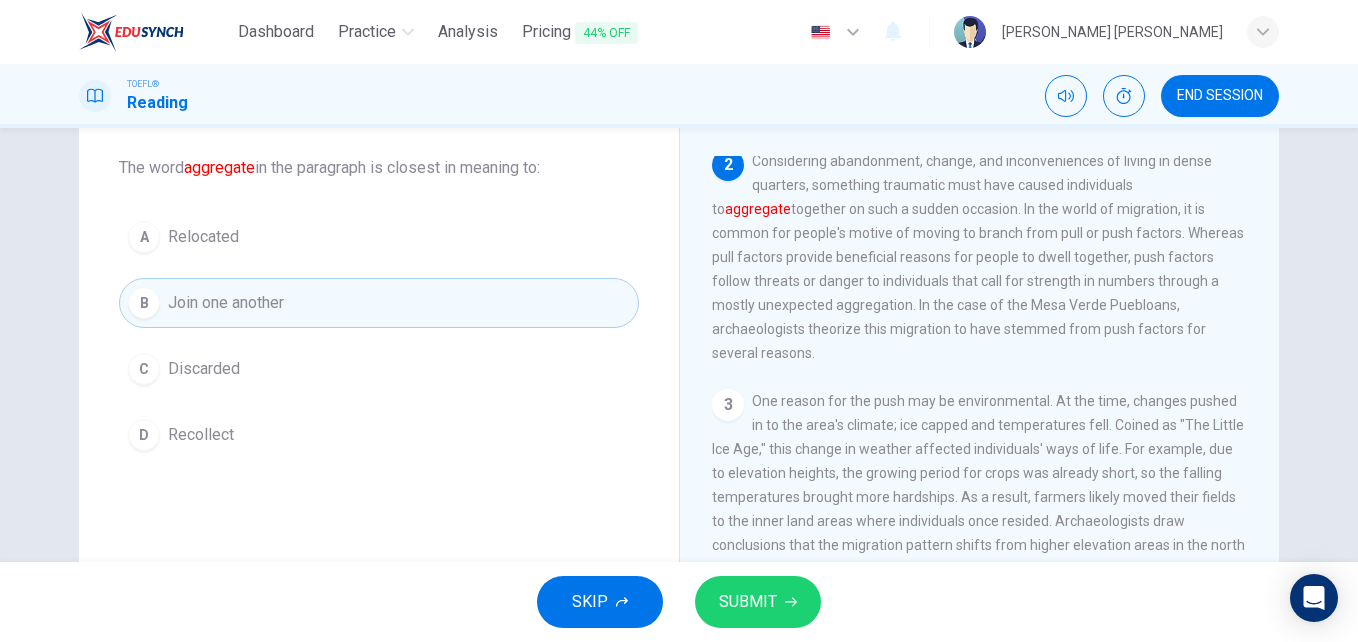 click on "SUBMIT" at bounding box center (748, 602) 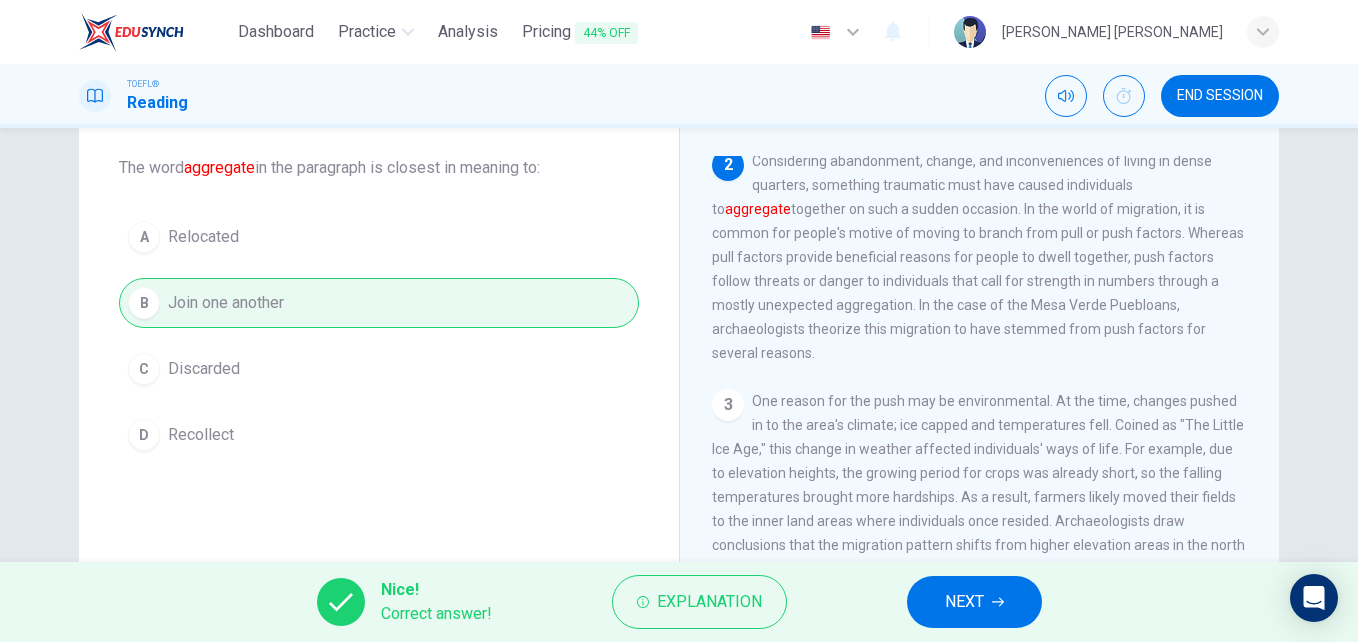 click on "NEXT" at bounding box center [974, 602] 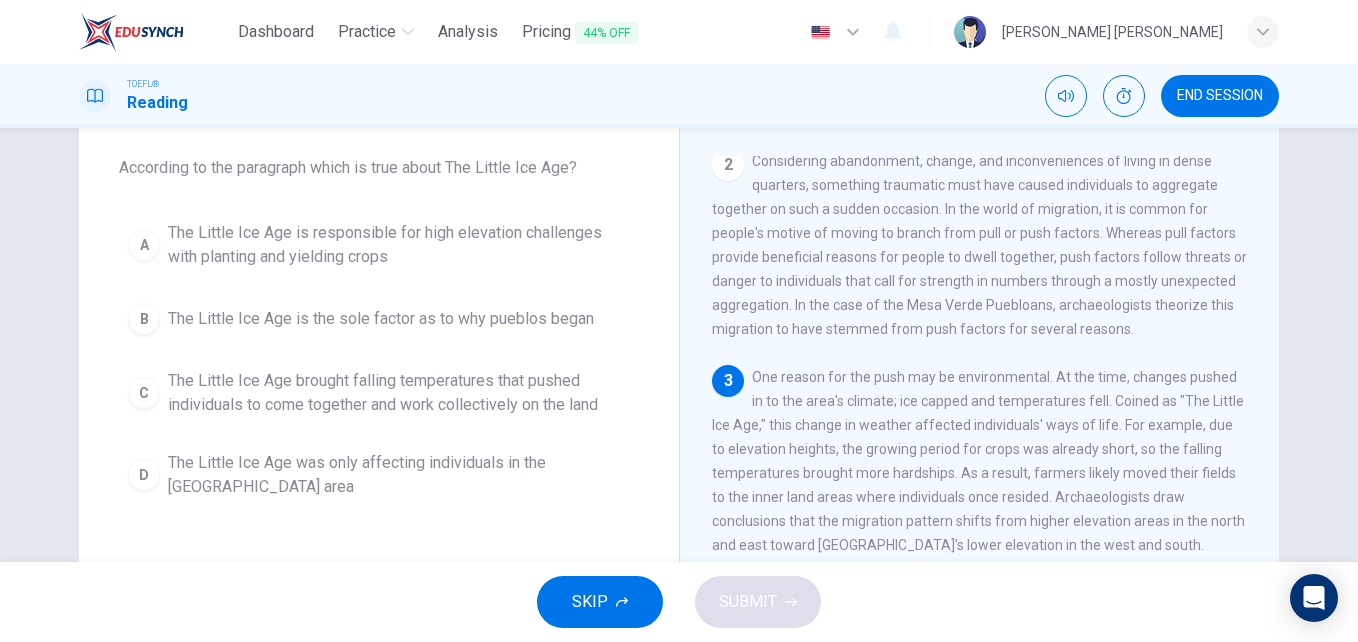 scroll, scrollTop: 248, scrollLeft: 0, axis: vertical 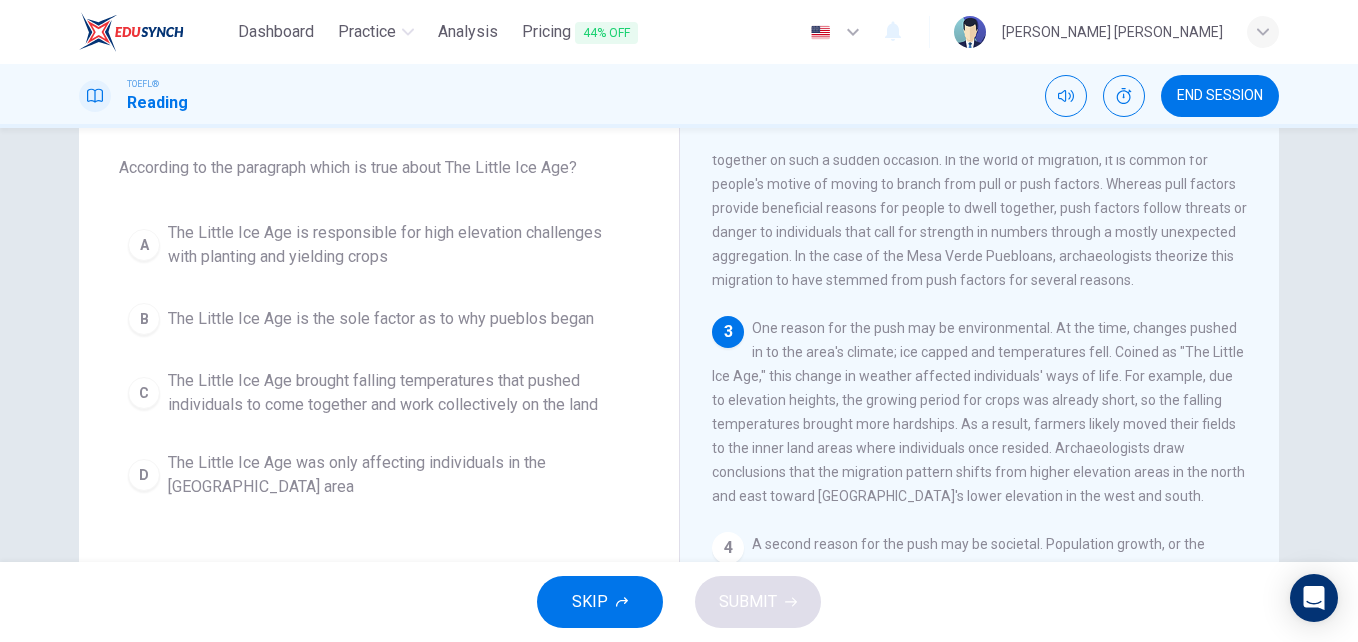 click on "The Little Ice Age brought falling temperatures that pushed individuals to come together and work collectively on the land" at bounding box center (399, 393) 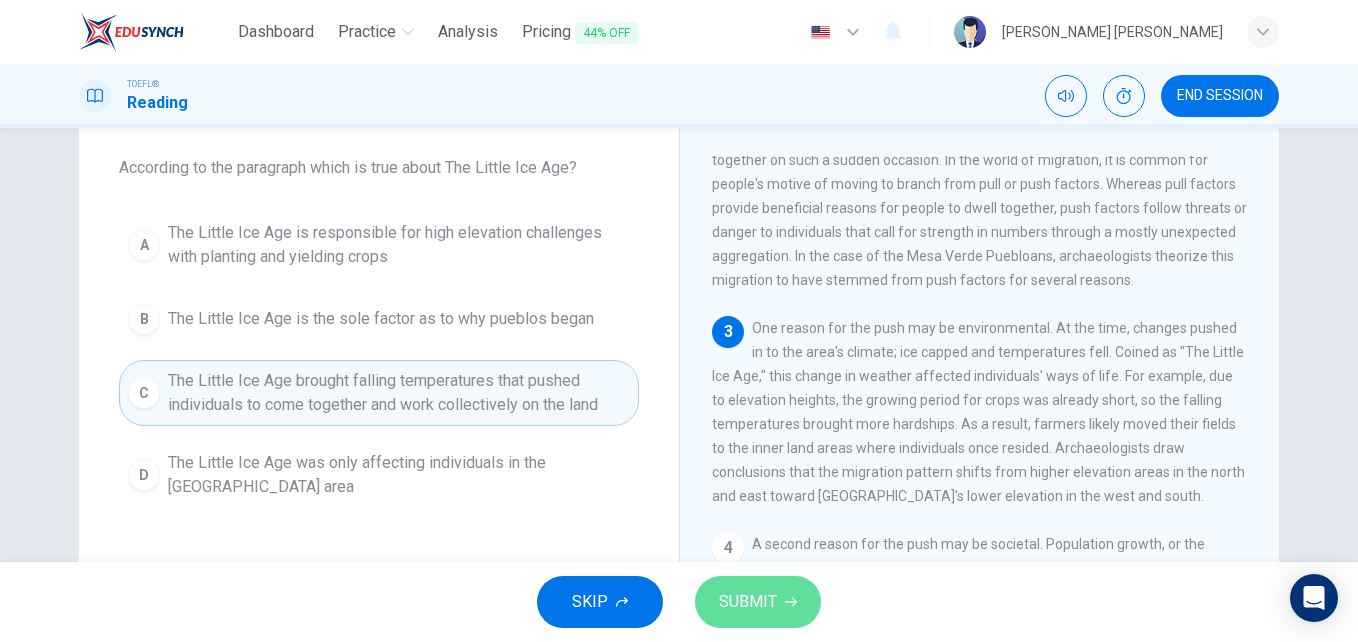 click on "SUBMIT" at bounding box center (748, 602) 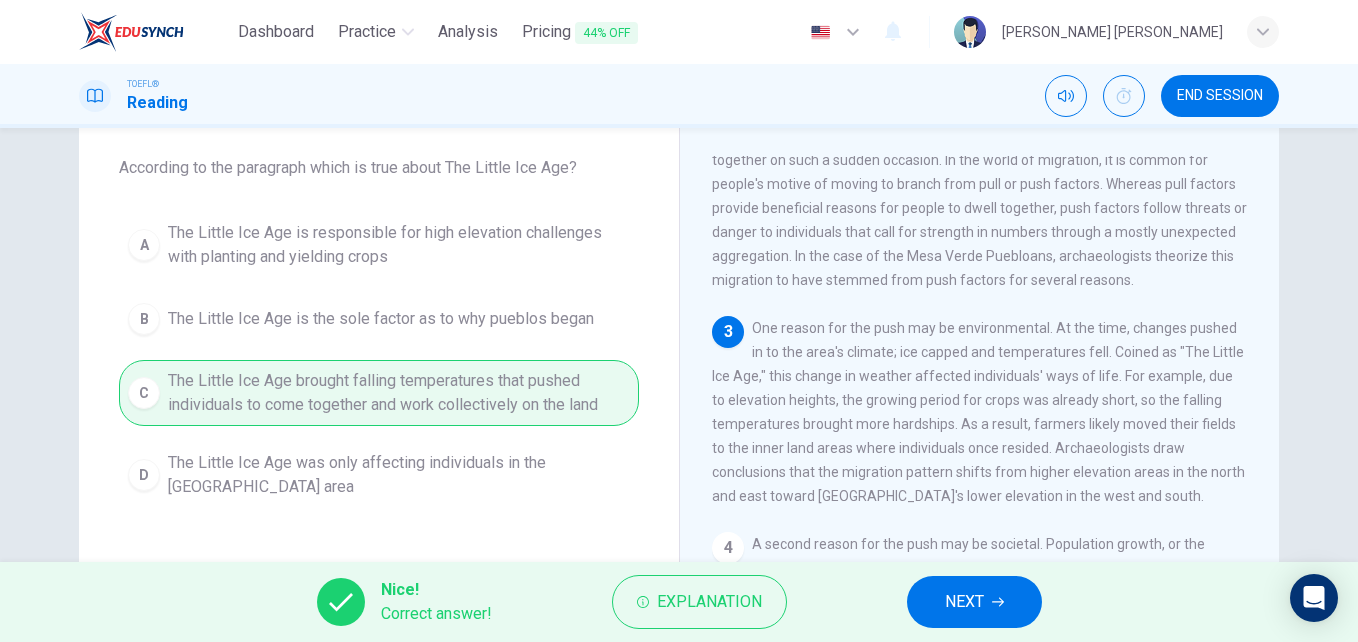 click on "NEXT" at bounding box center (974, 602) 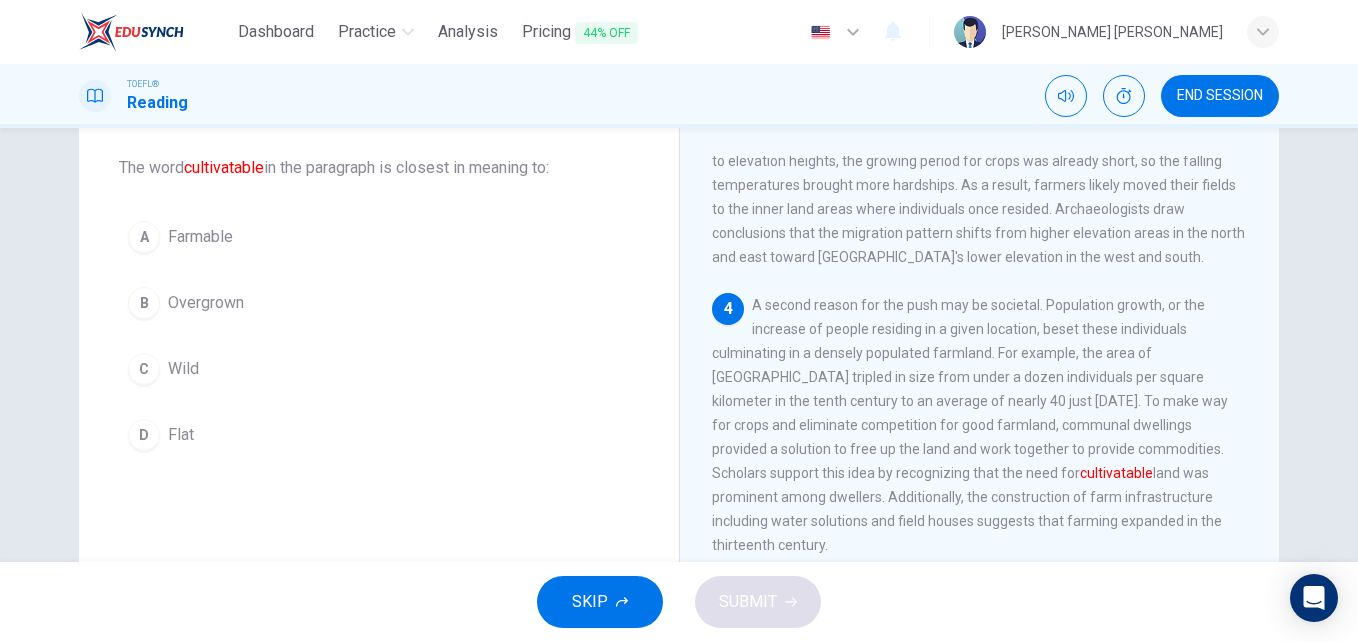 scroll, scrollTop: 522, scrollLeft: 0, axis: vertical 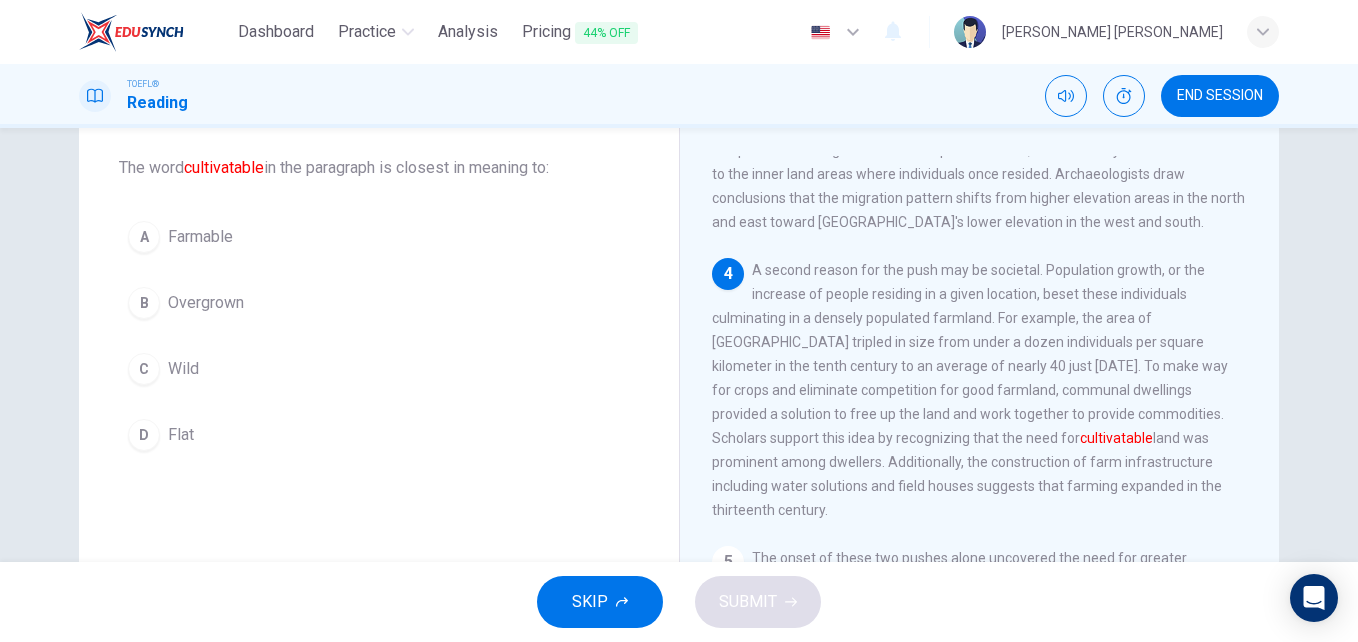click on "Farmable" at bounding box center [200, 237] 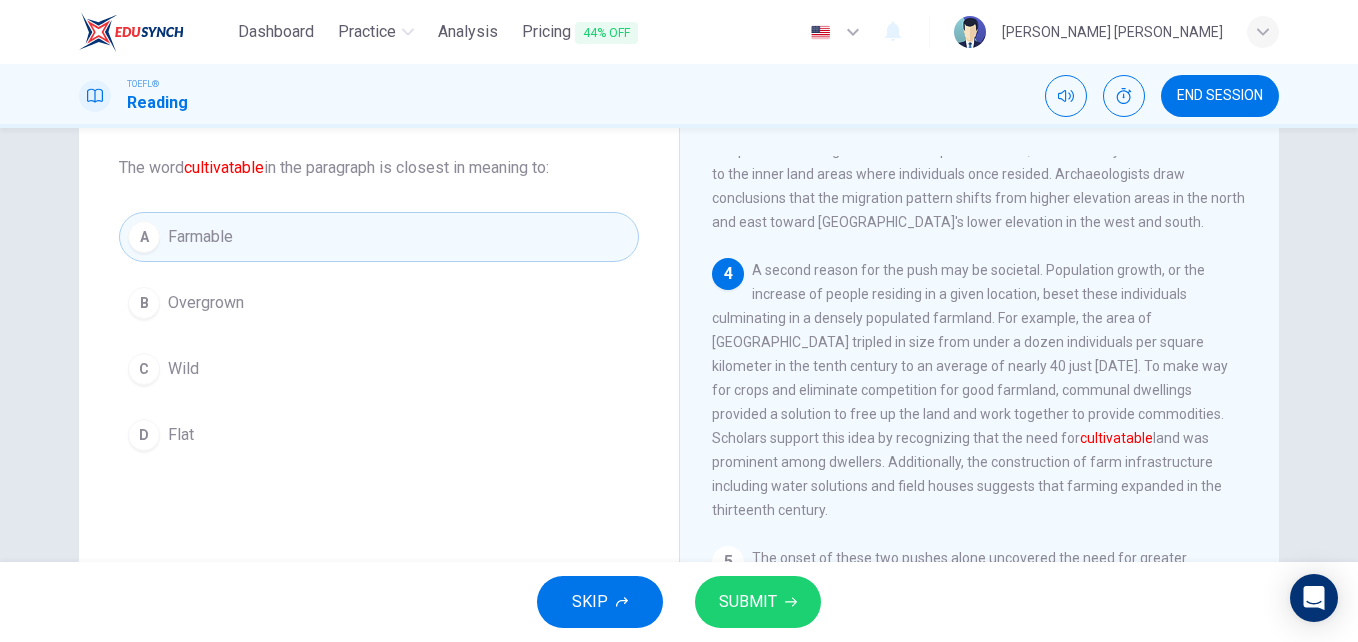 click 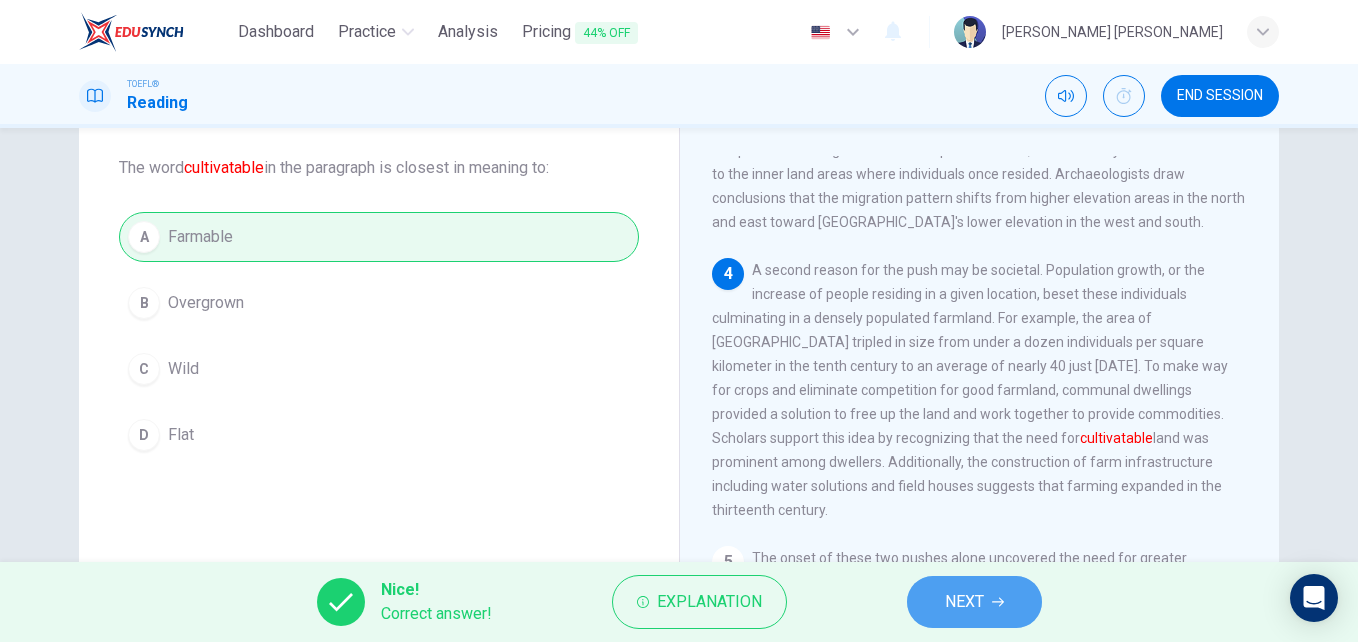 click on "NEXT" at bounding box center (964, 602) 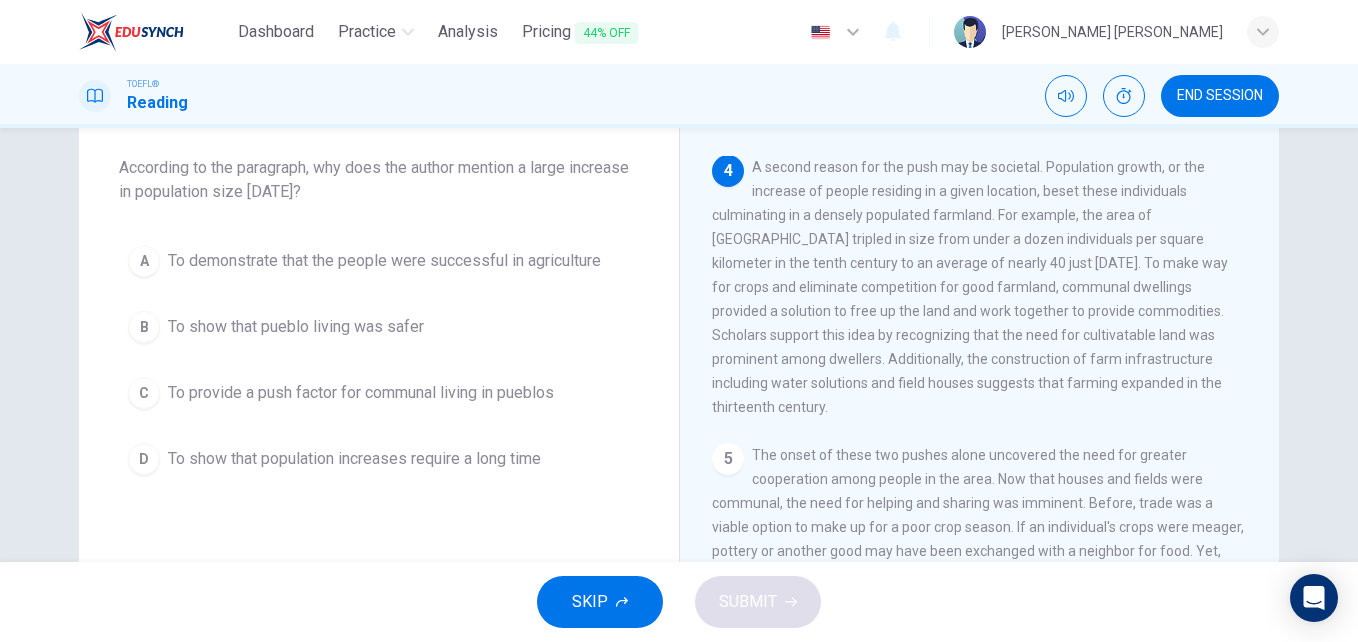 scroll, scrollTop: 645, scrollLeft: 0, axis: vertical 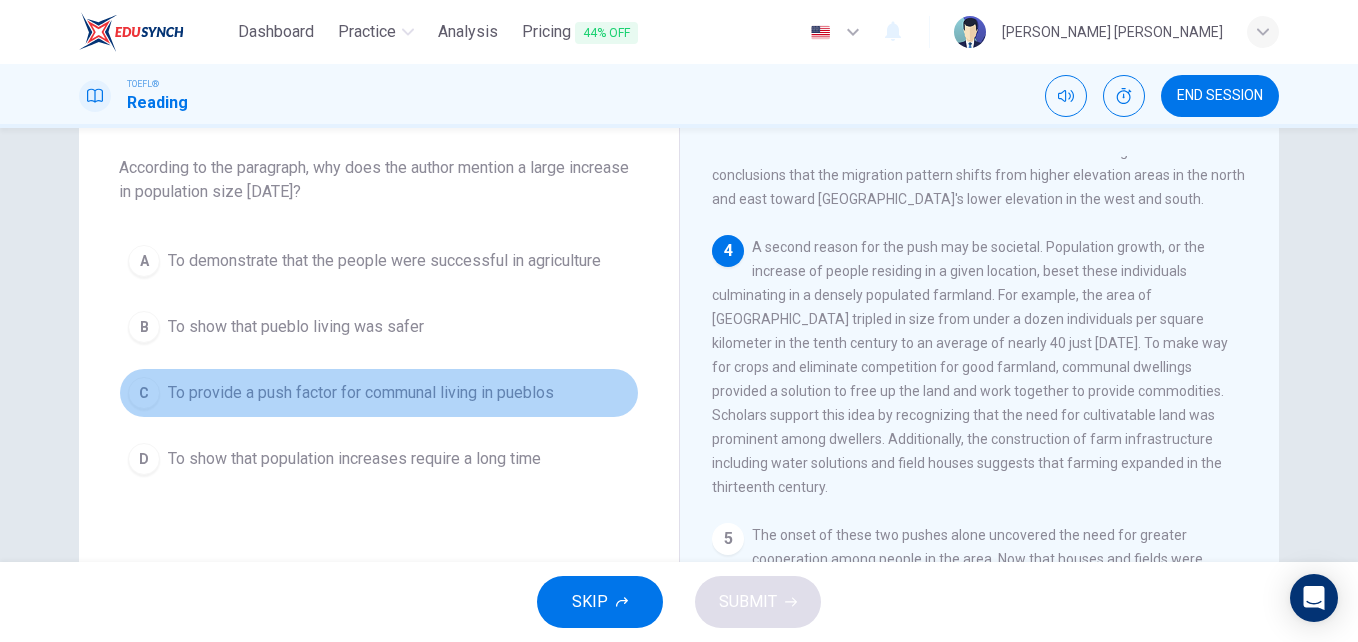 click on "To provide a push factor for communal living in pueblos" at bounding box center (361, 393) 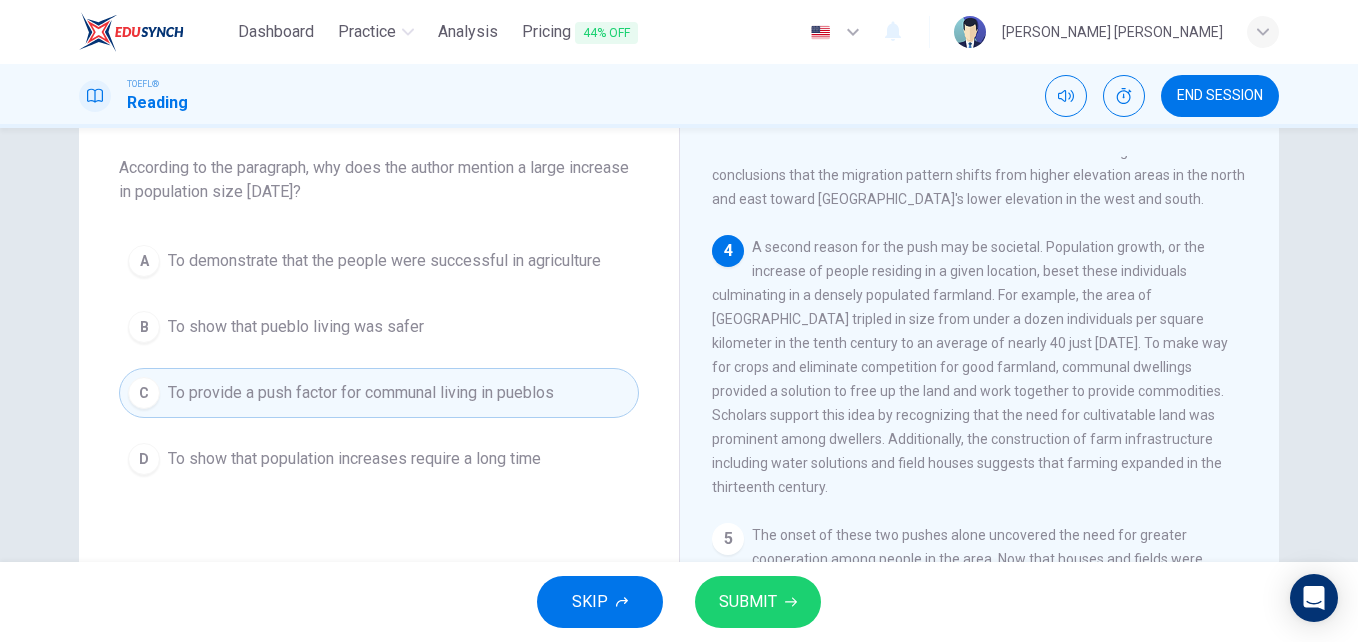 click on "SUBMIT" at bounding box center (748, 602) 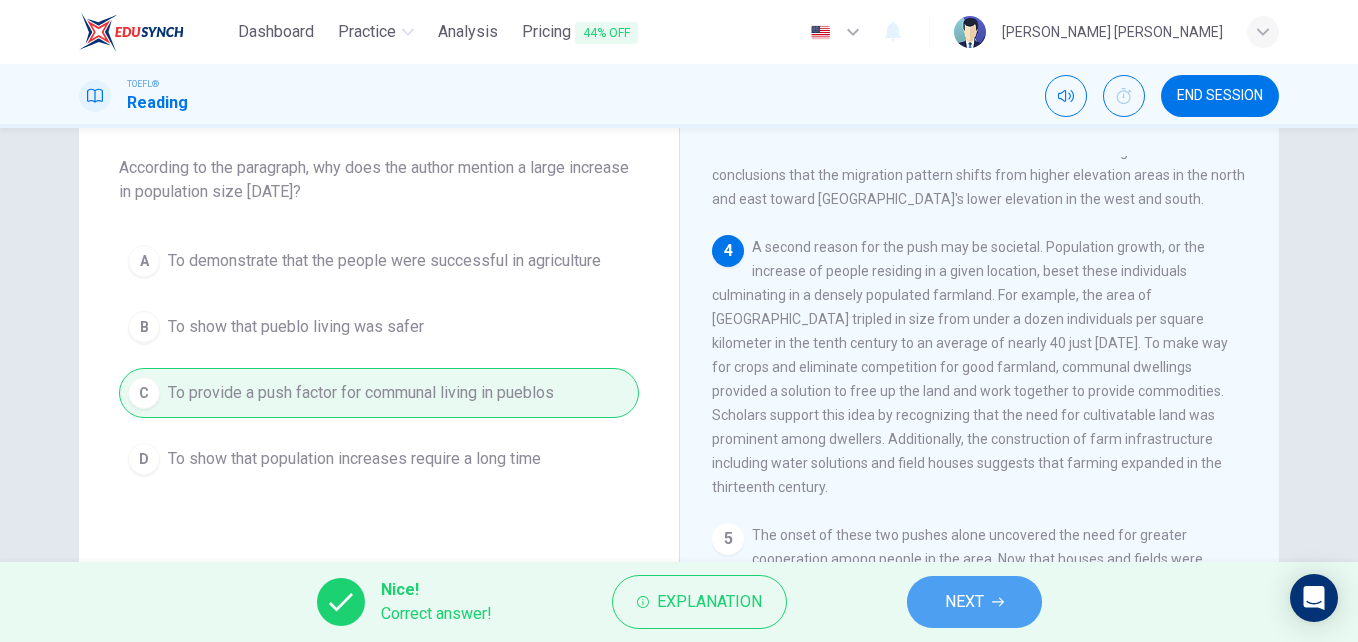 click on "NEXT" at bounding box center (964, 602) 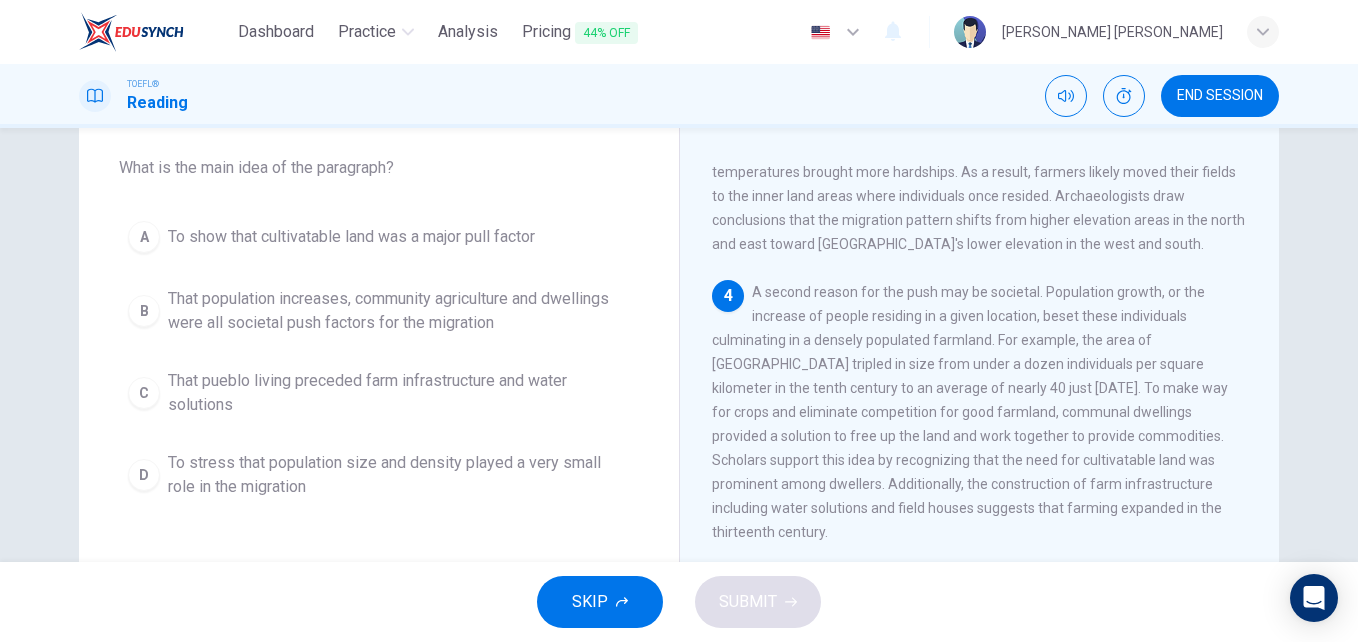 scroll, scrollTop: 600, scrollLeft: 0, axis: vertical 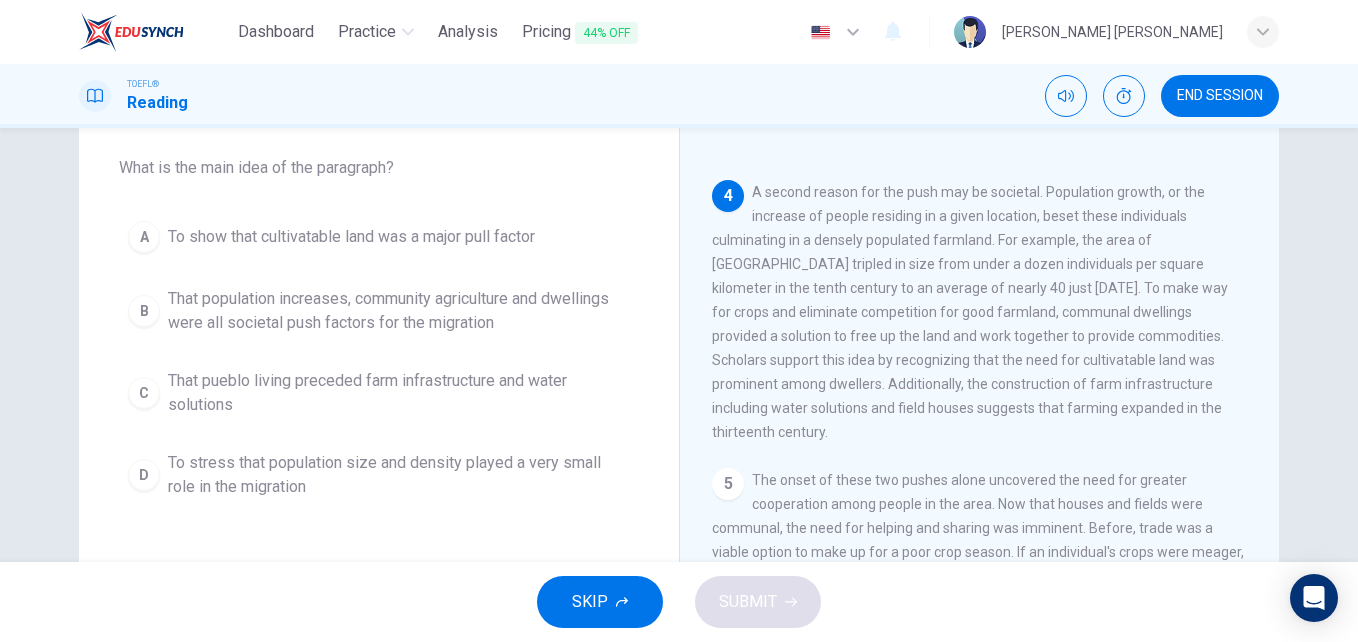 click on "That population increases, community agriculture and dwellings were all societal push factors for the migration" at bounding box center [399, 311] 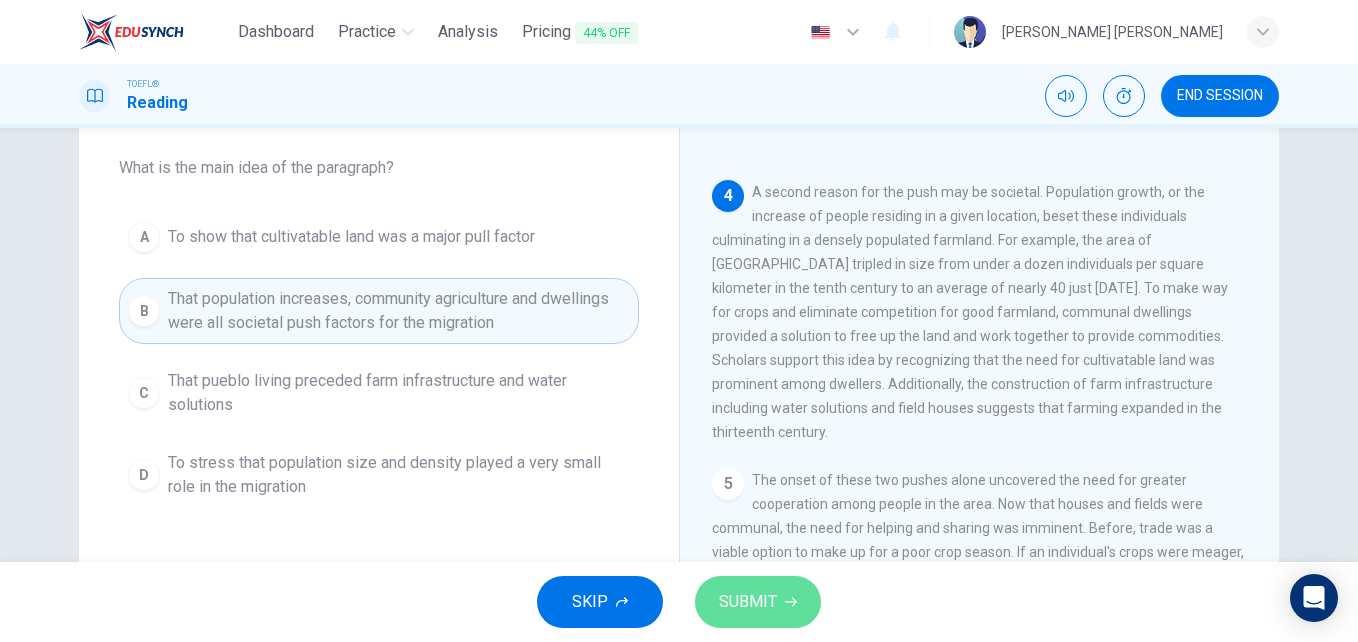 click on "SUBMIT" at bounding box center (758, 602) 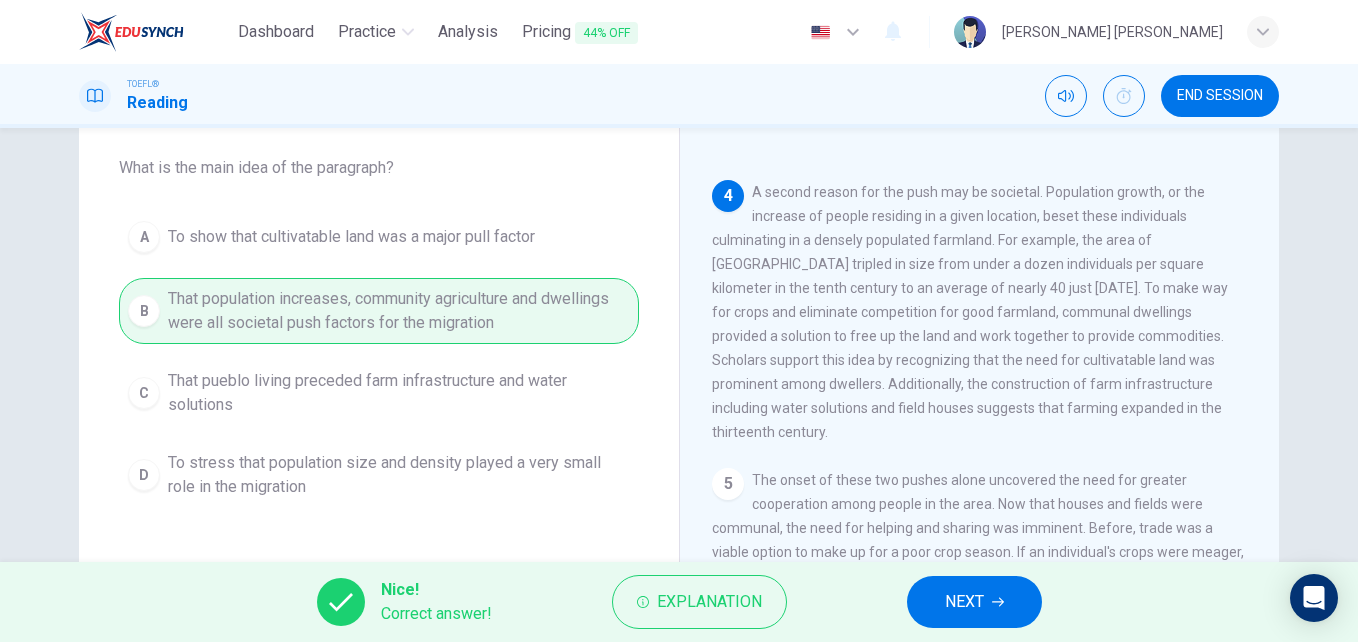 click on "NEXT" at bounding box center [964, 602] 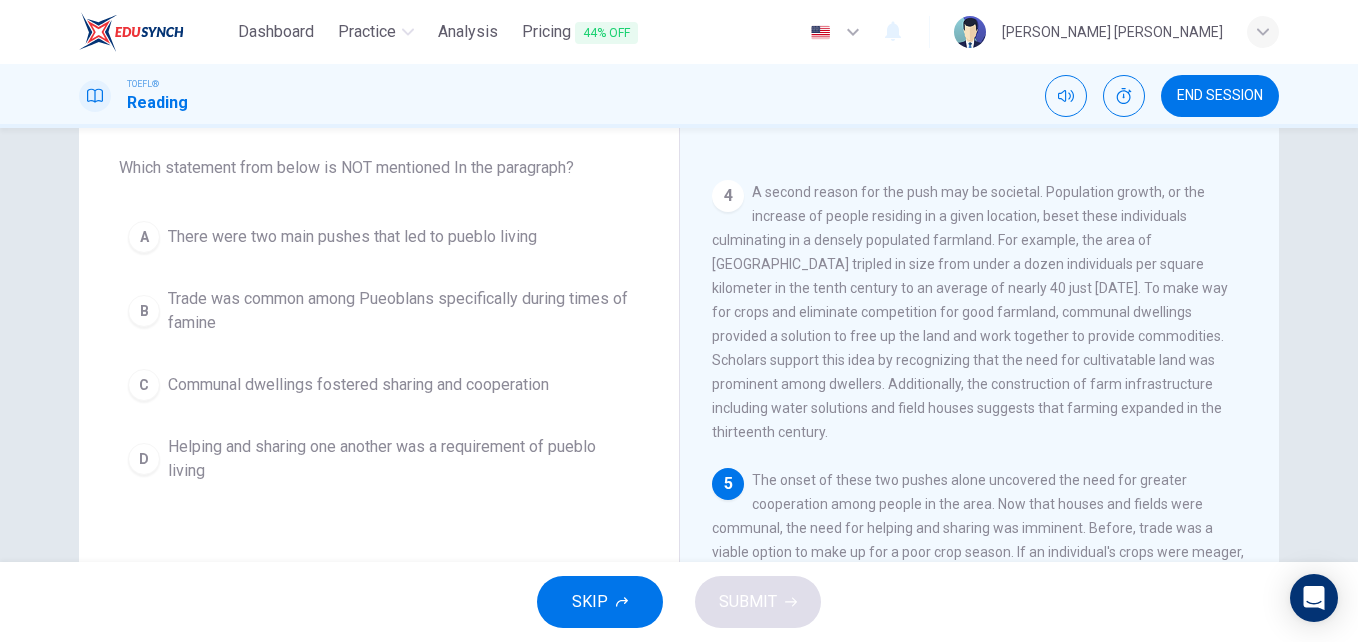 scroll, scrollTop: 645, scrollLeft: 0, axis: vertical 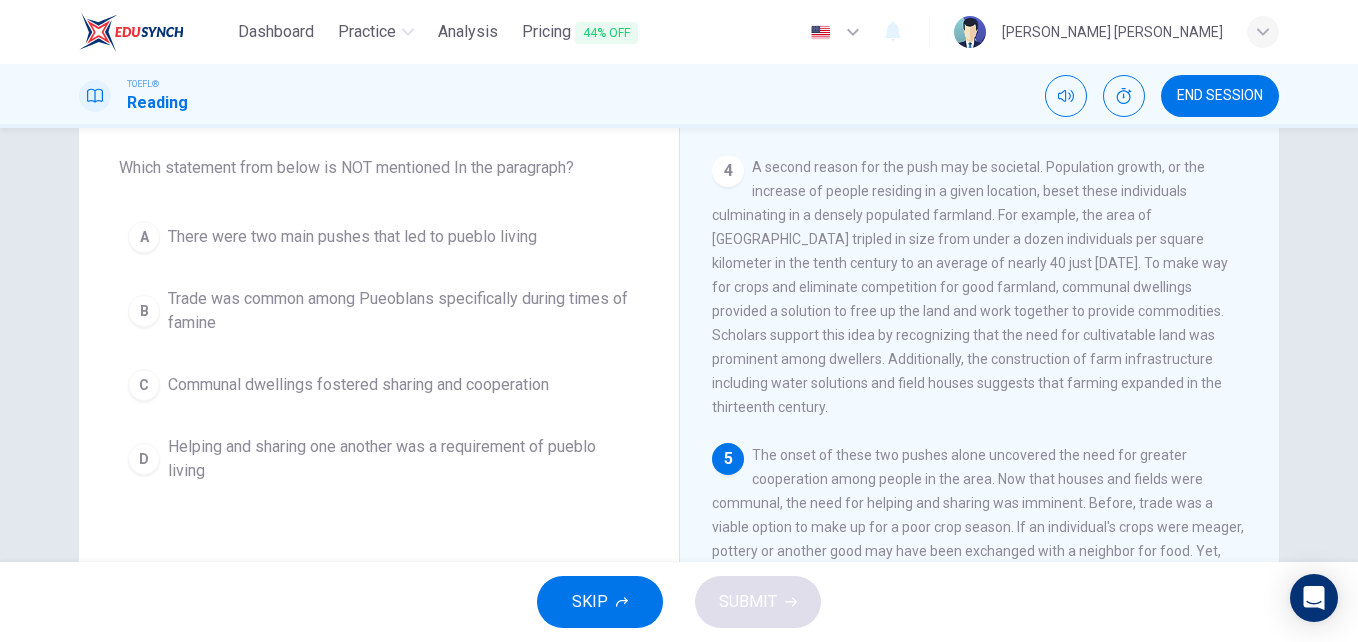 click on "Communal dwellings fostered sharing and cooperation" at bounding box center [358, 385] 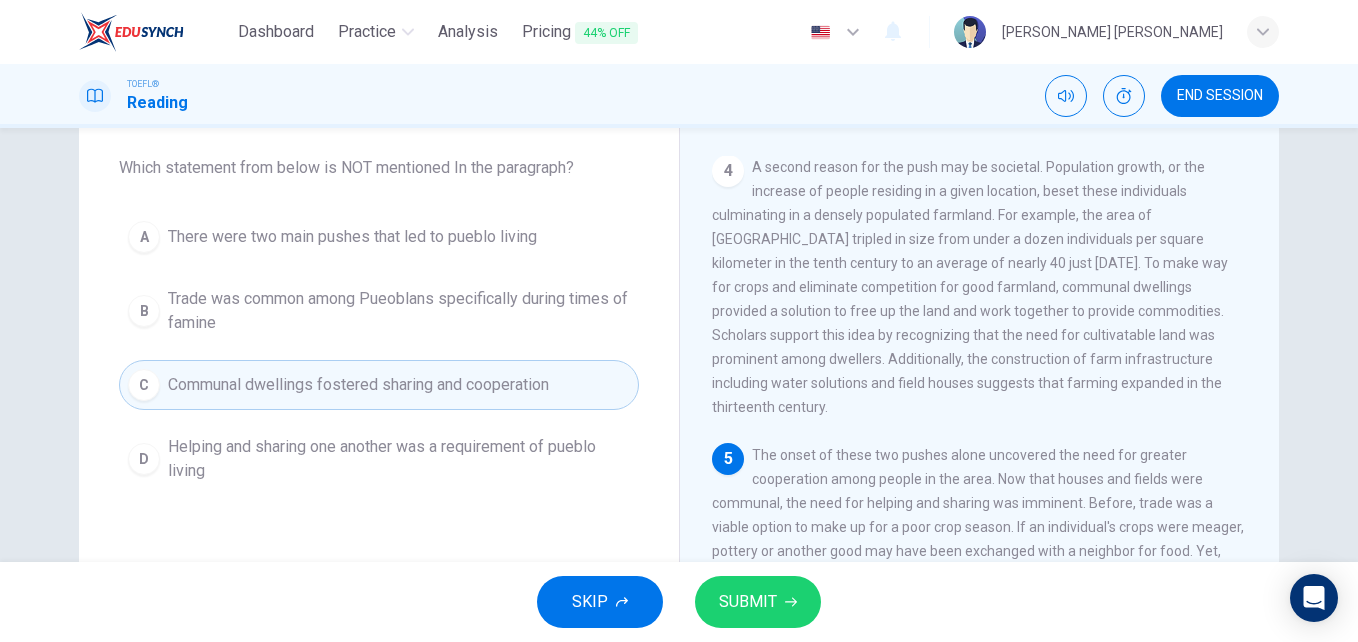 click on "SUBMIT" at bounding box center [748, 602] 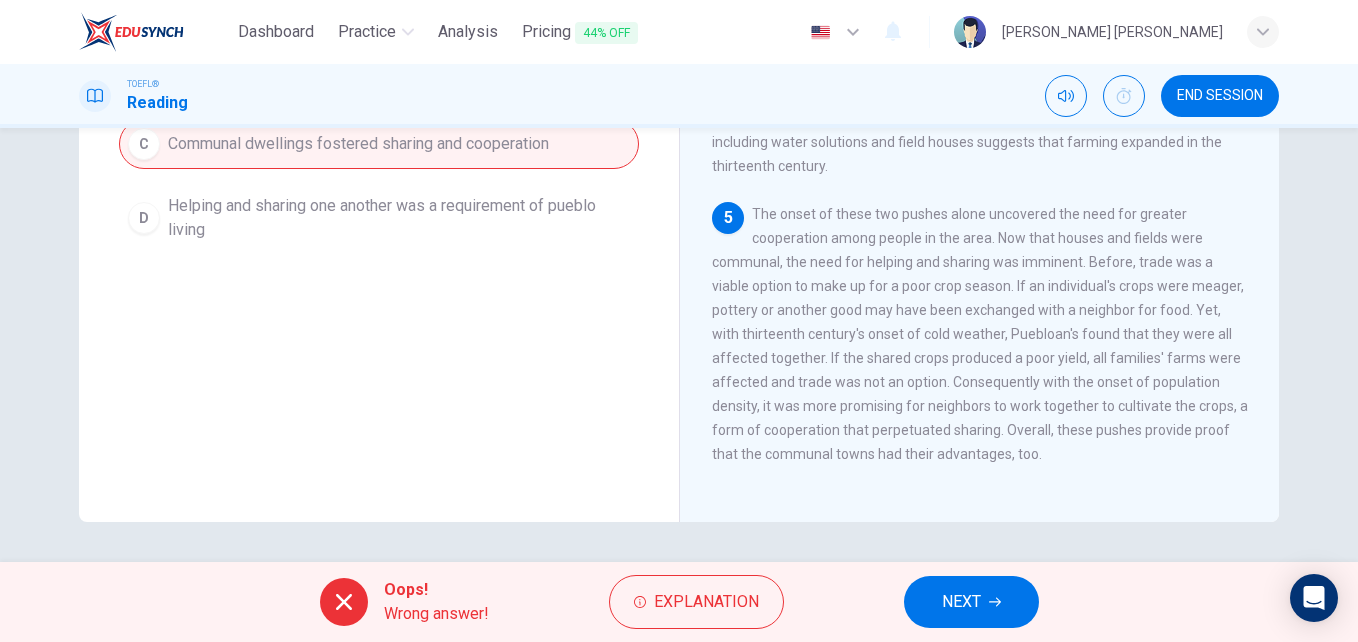scroll, scrollTop: 141, scrollLeft: 0, axis: vertical 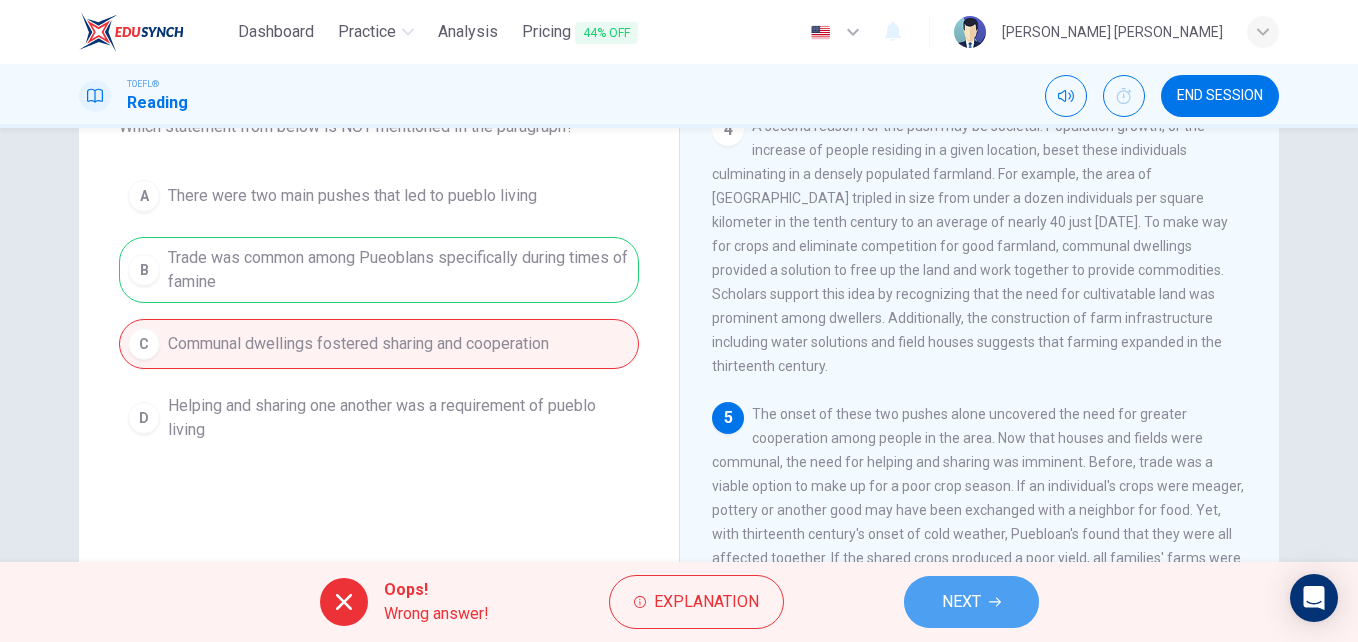 click 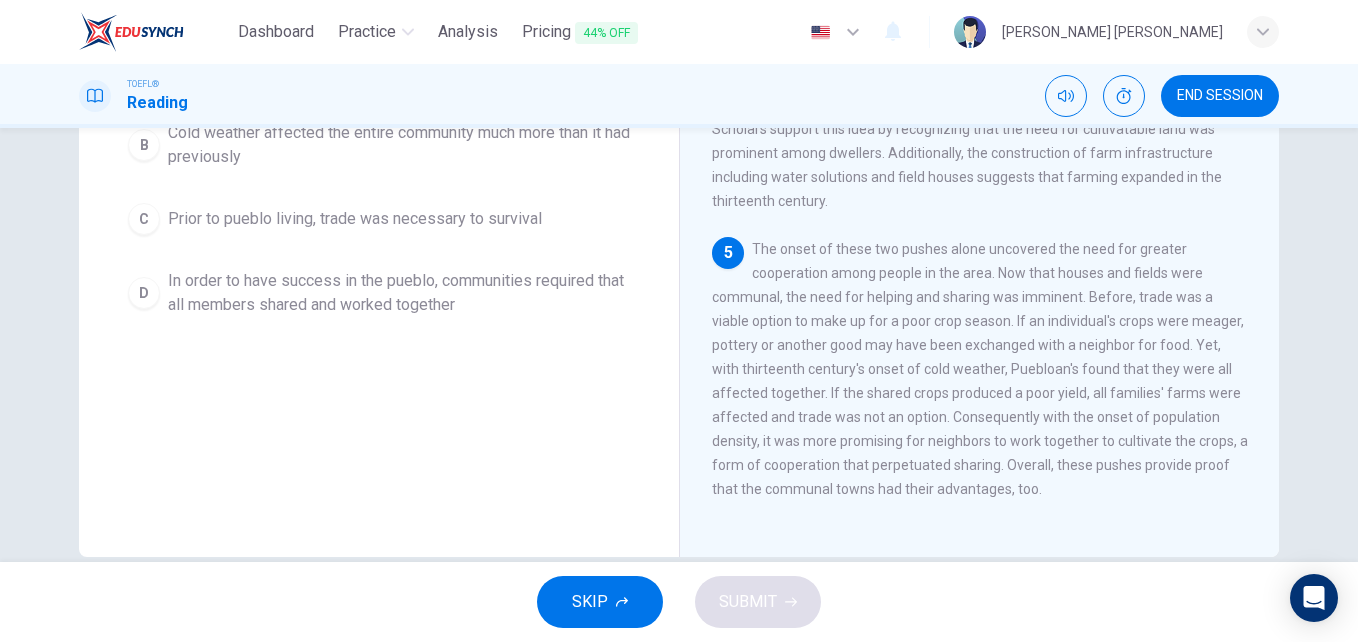 scroll, scrollTop: 341, scrollLeft: 0, axis: vertical 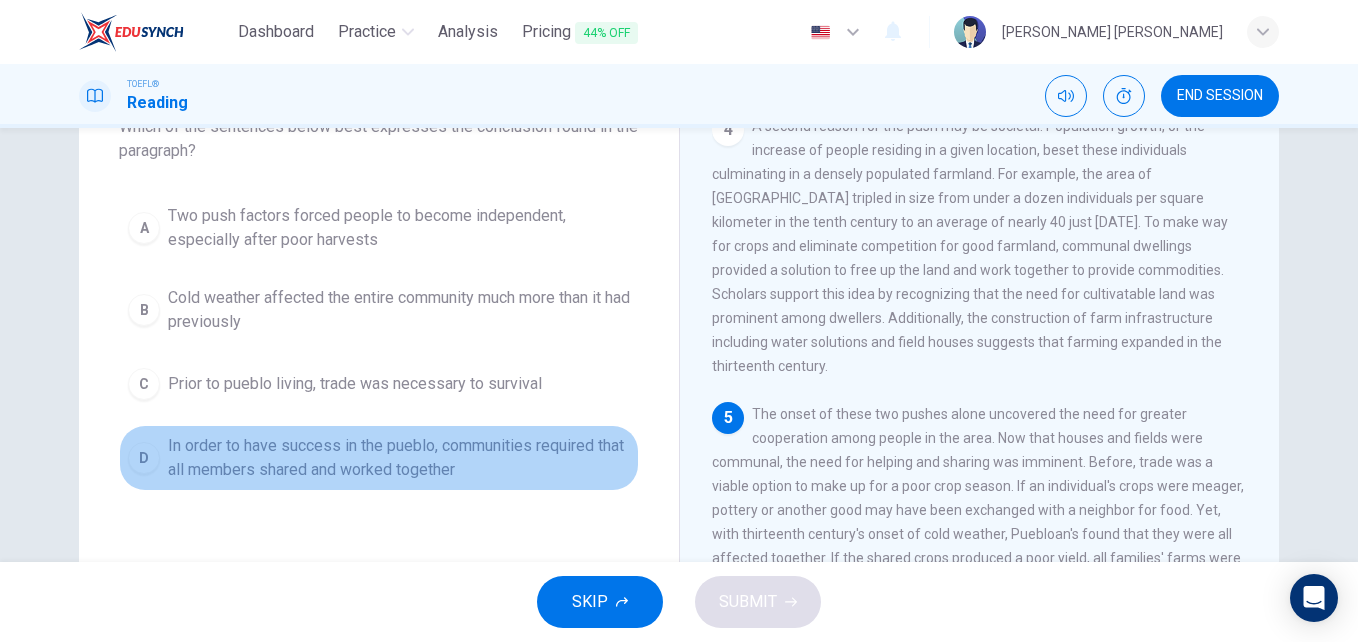 click on "In order to have success in the pueblo, communities required that all members shared and worked together" at bounding box center [399, 458] 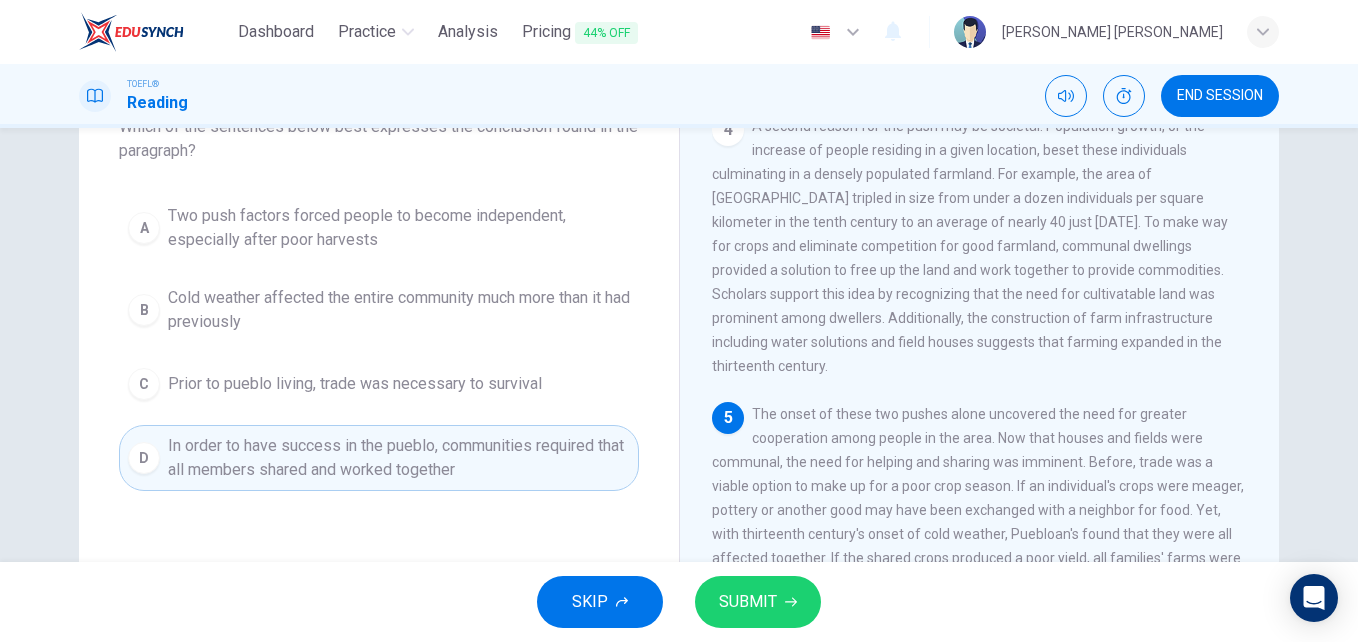click on "SUBMIT" at bounding box center [748, 602] 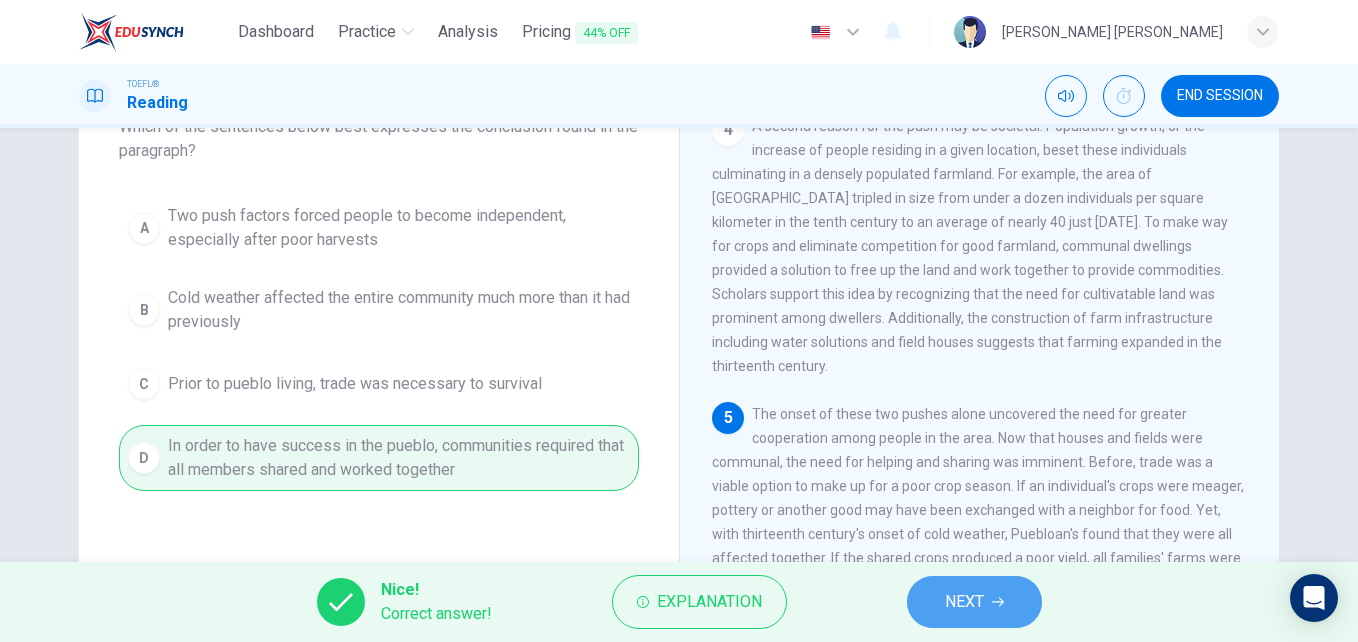 click on "NEXT" at bounding box center (974, 602) 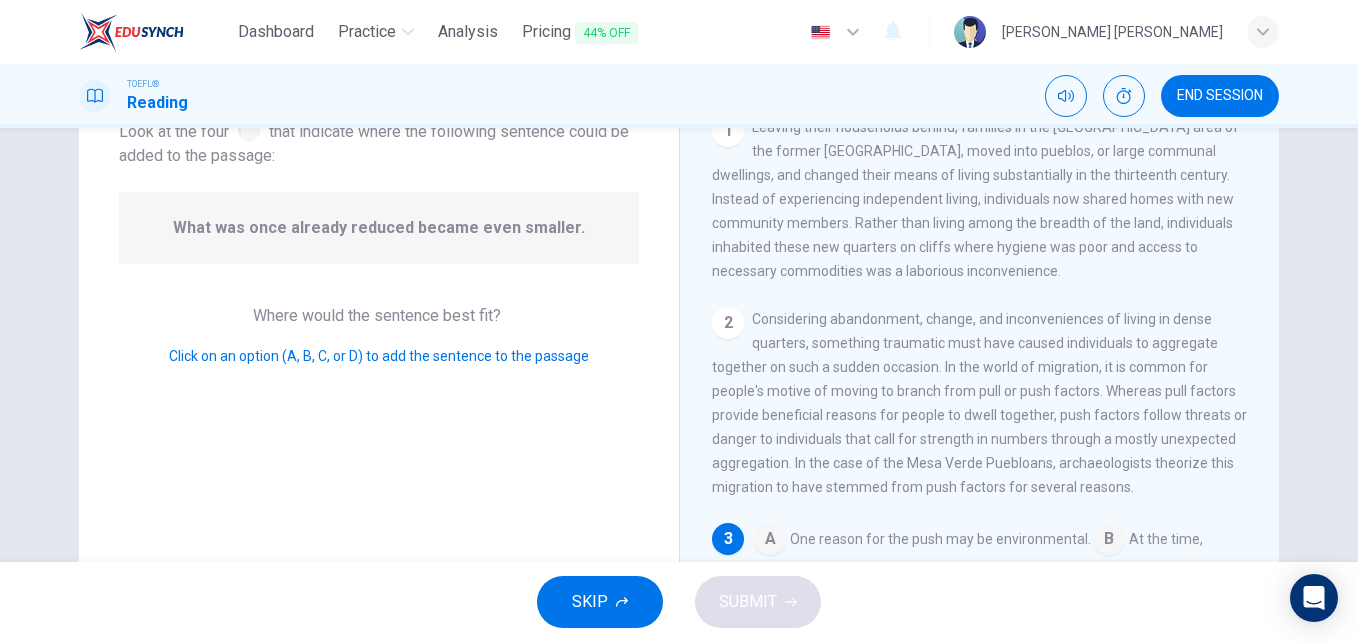 scroll, scrollTop: 264, scrollLeft: 0, axis: vertical 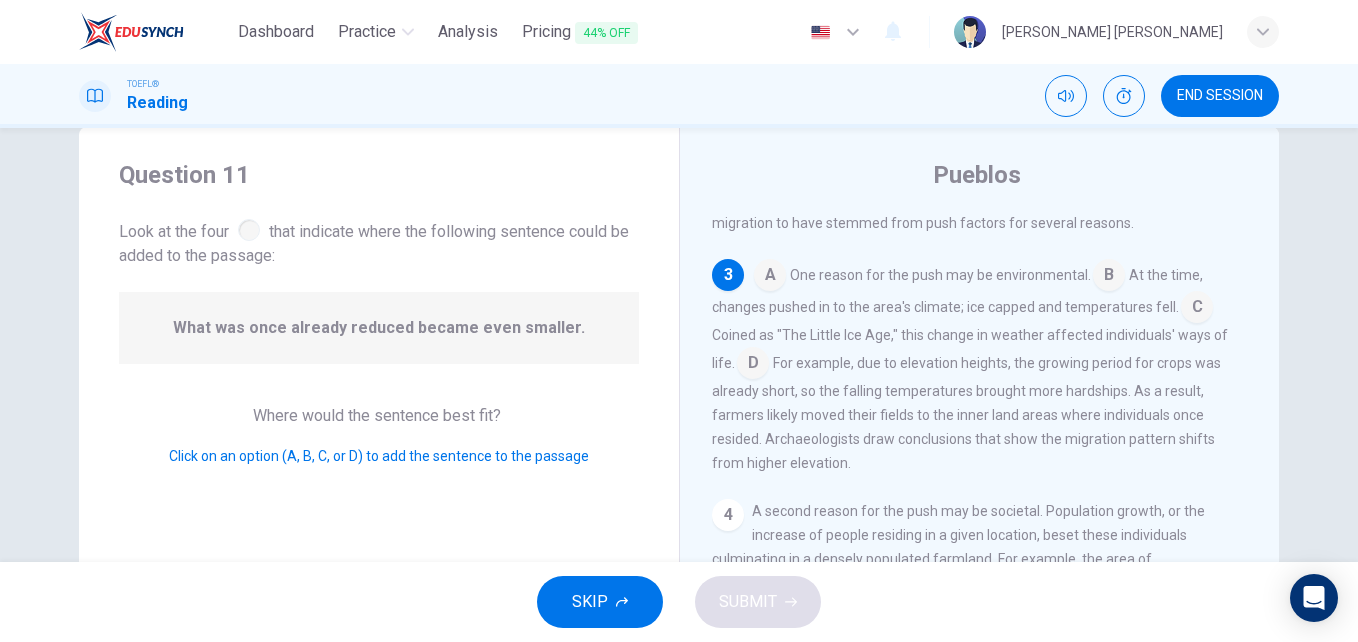 click at bounding box center [1197, 309] 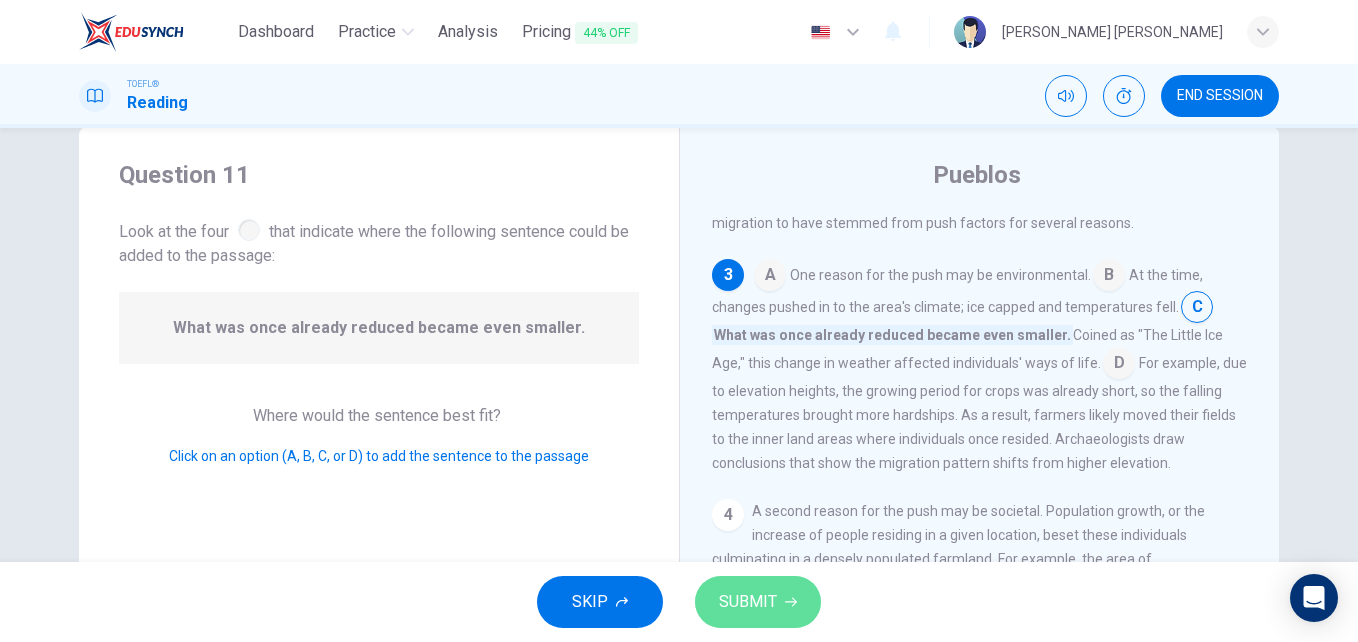 click on "SUBMIT" at bounding box center (748, 602) 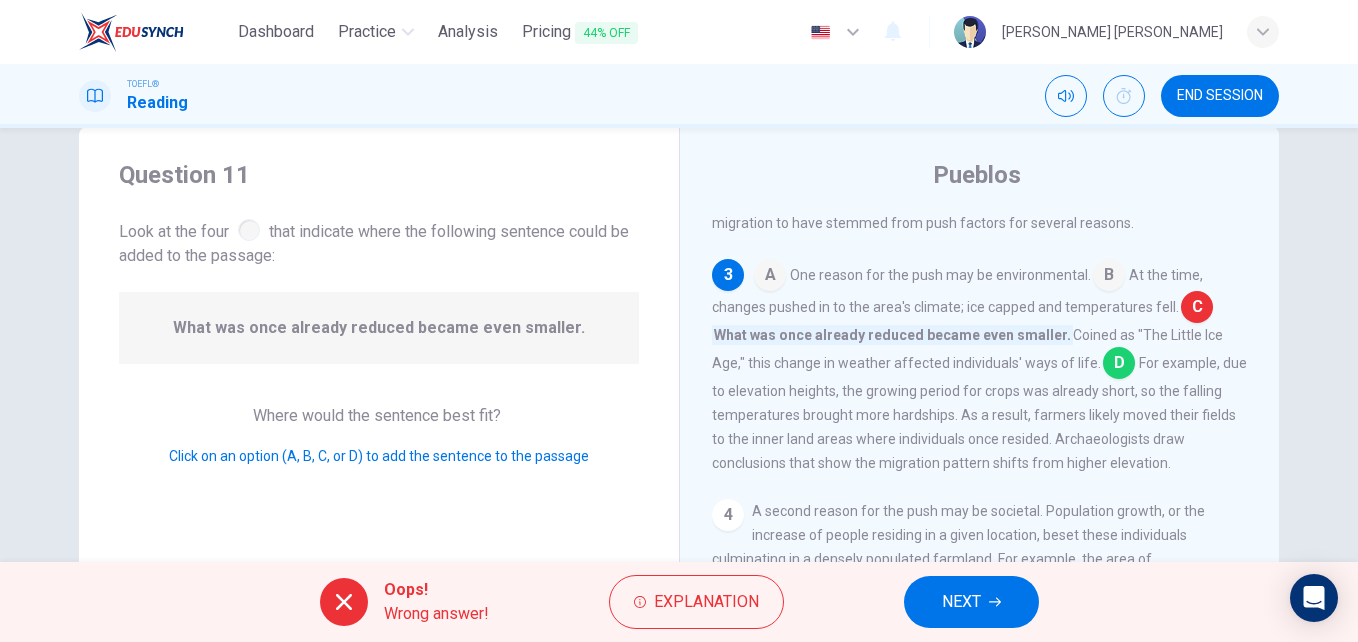 click at bounding box center [1119, 365] 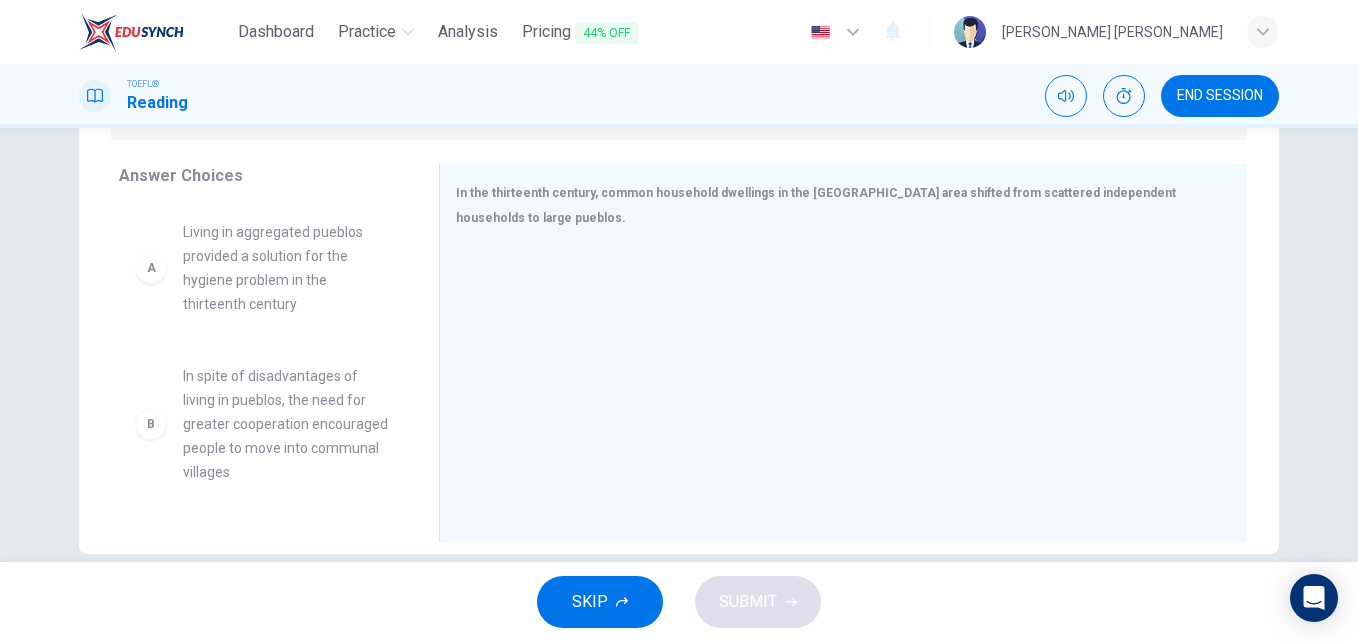 scroll, scrollTop: 341, scrollLeft: 0, axis: vertical 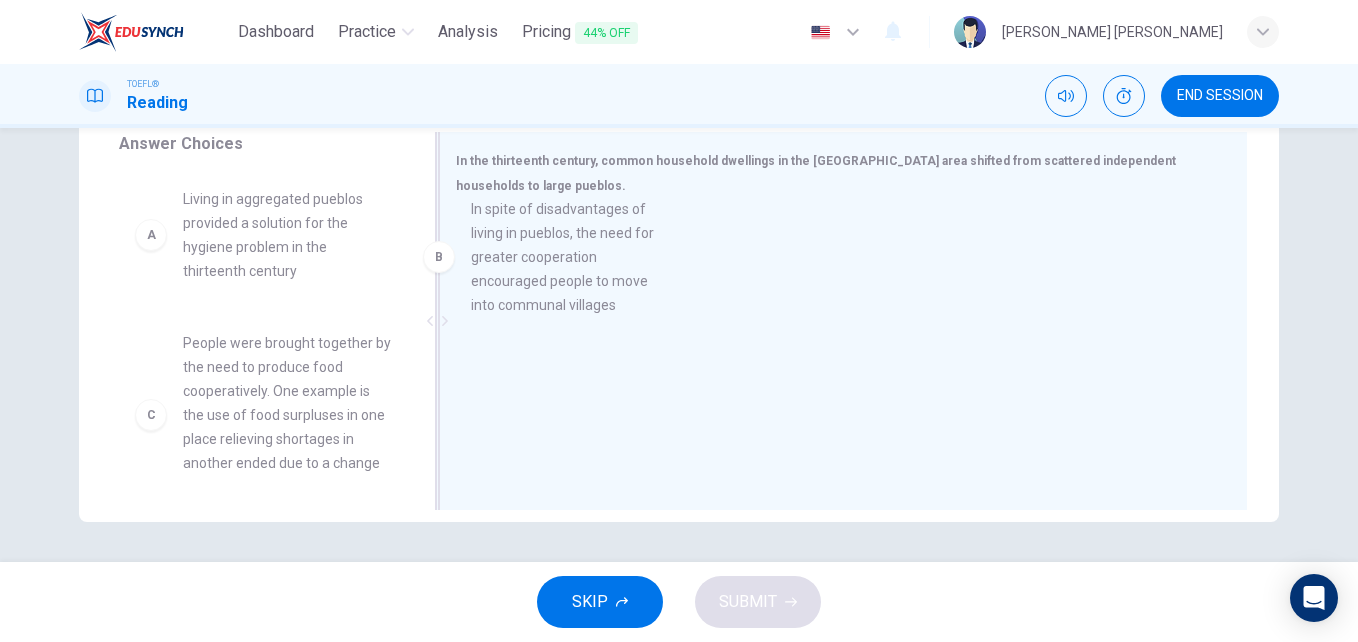 drag, startPoint x: 340, startPoint y: 419, endPoint x: 659, endPoint y: 264, distance: 354.6632 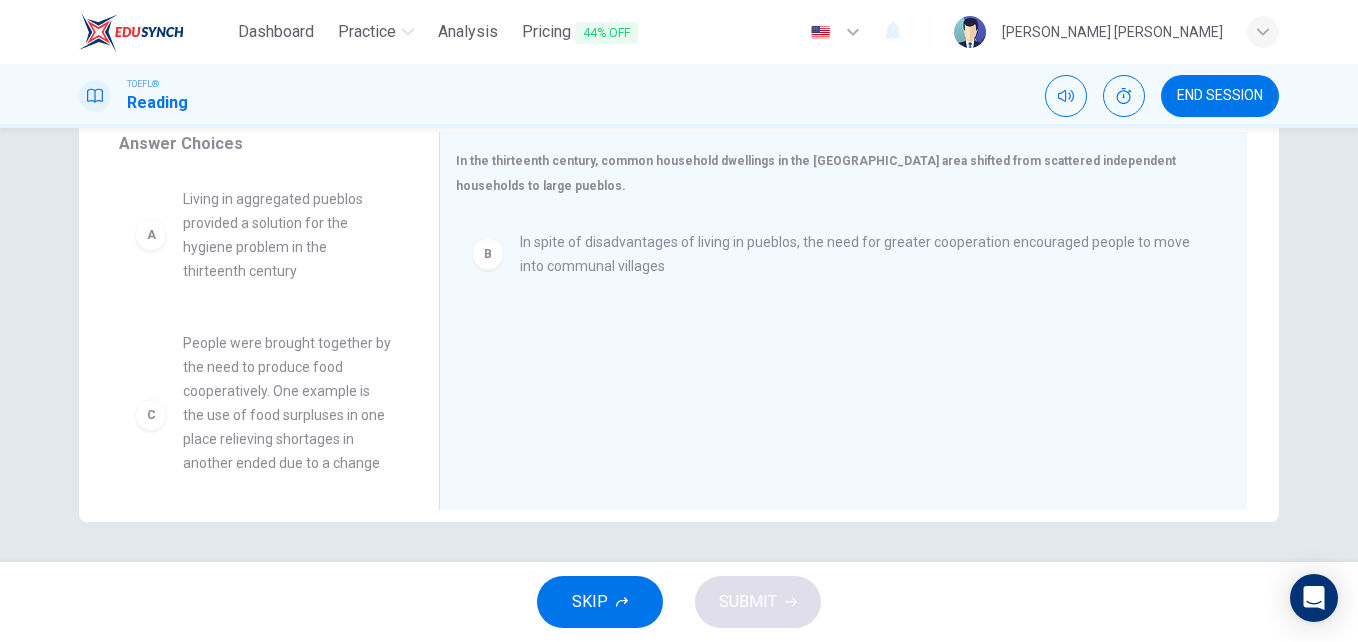 scroll, scrollTop: 101, scrollLeft: 0, axis: vertical 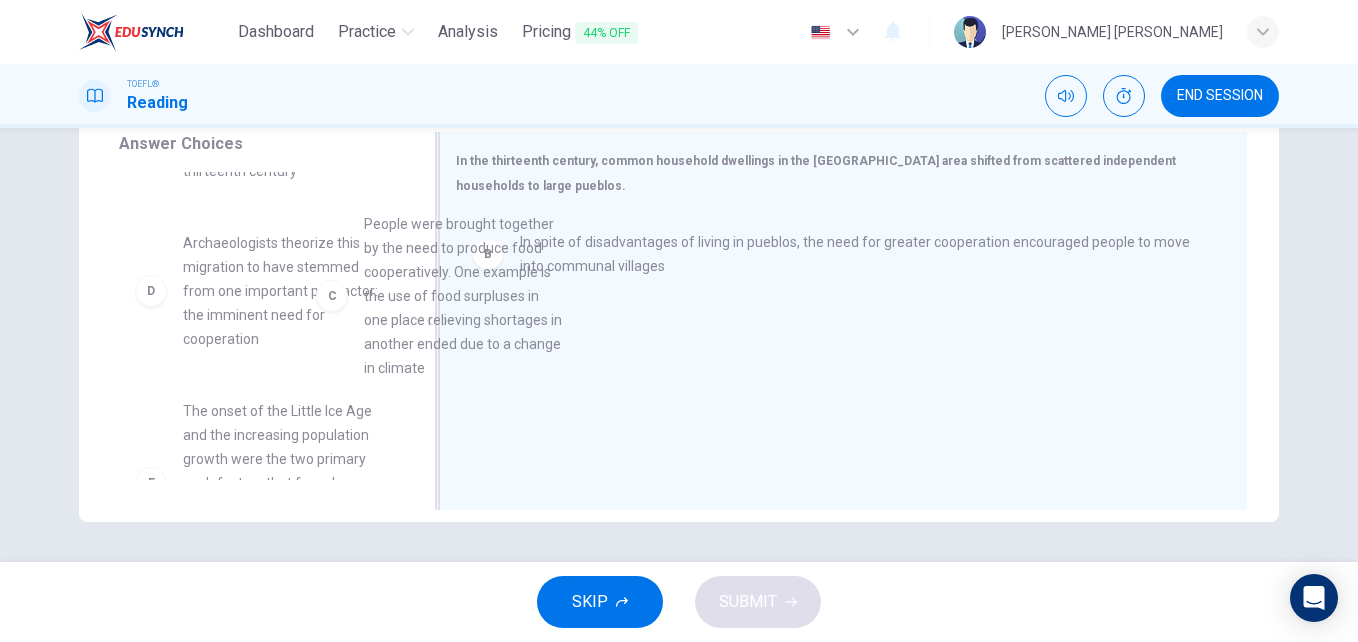 drag, startPoint x: 298, startPoint y: 360, endPoint x: 659, endPoint y: 334, distance: 361.9351 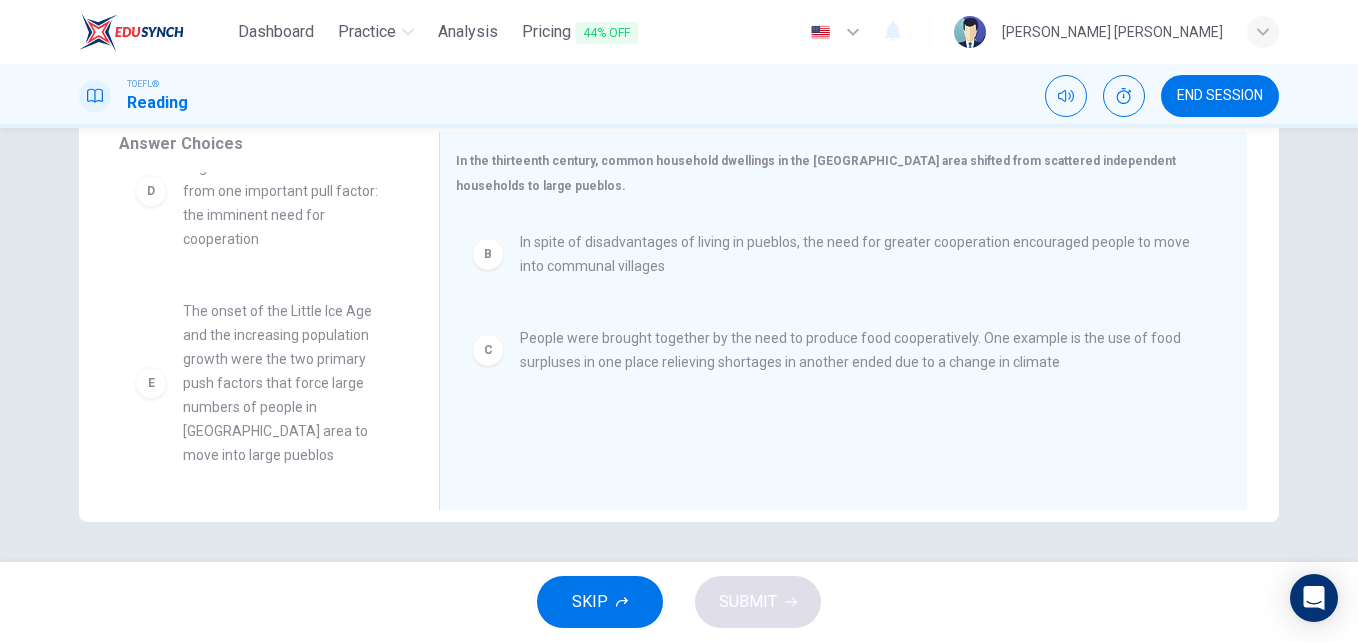 scroll, scrollTop: 301, scrollLeft: 0, axis: vertical 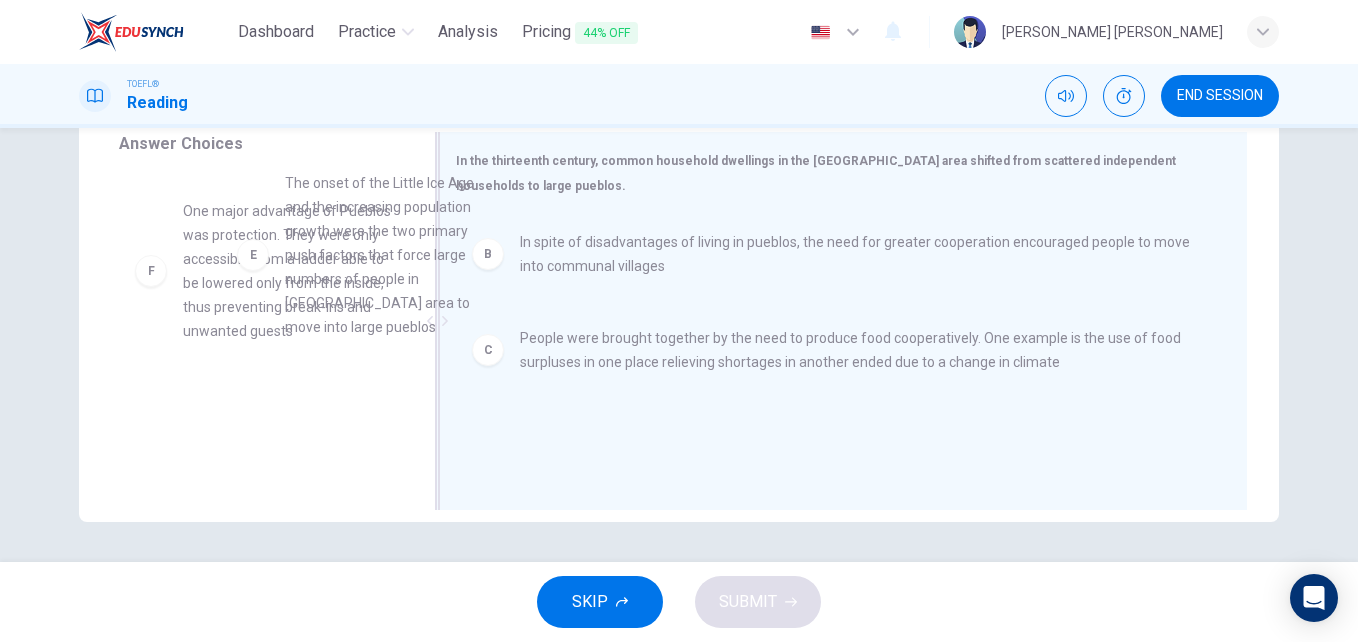 drag, startPoint x: 279, startPoint y: 297, endPoint x: 648, endPoint y: 257, distance: 371.16168 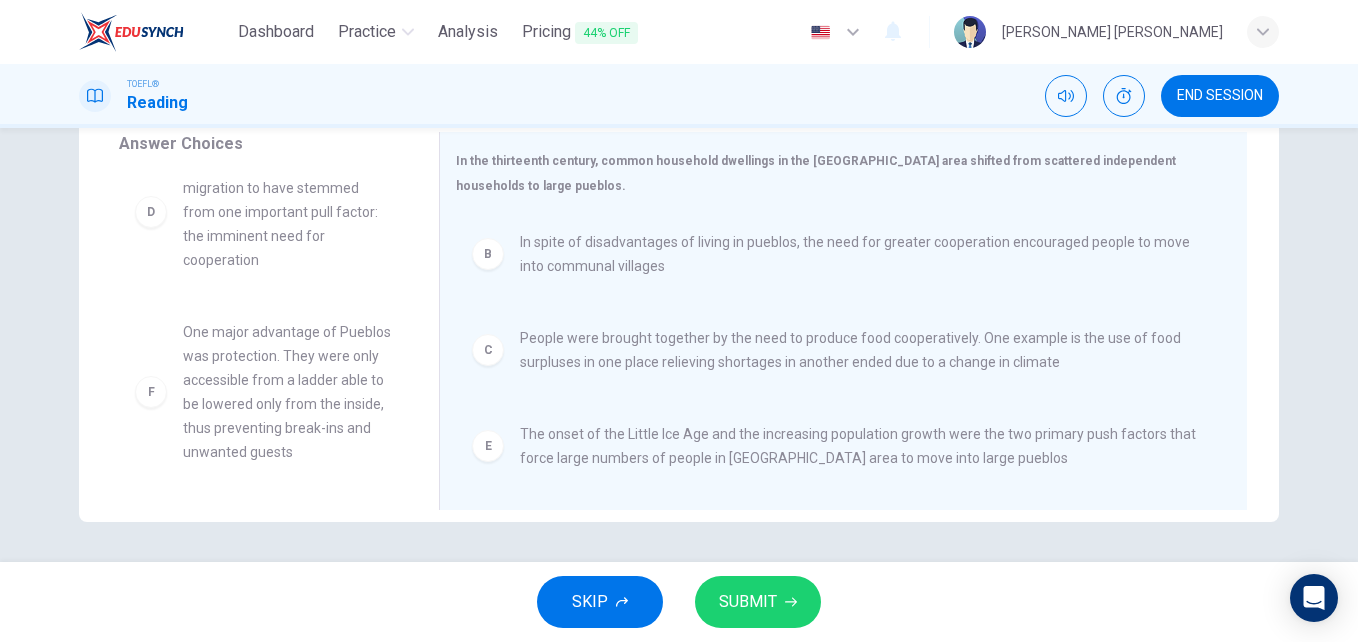scroll, scrollTop: 180, scrollLeft: 0, axis: vertical 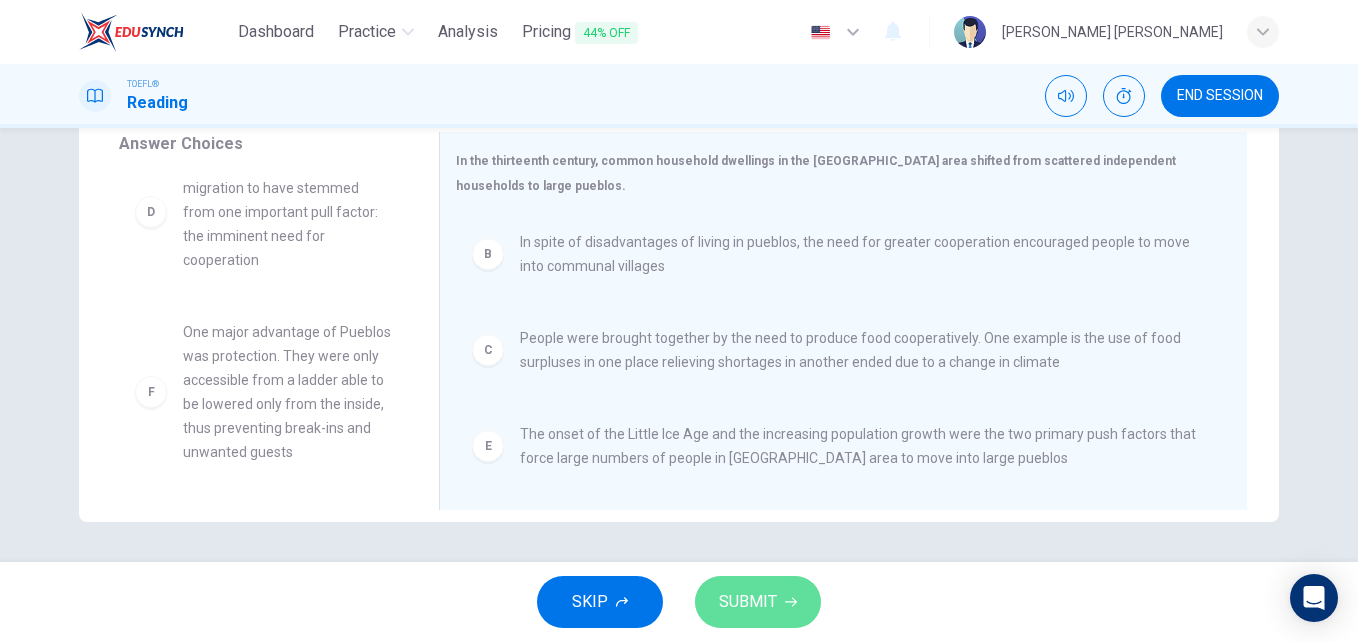 click on "SUBMIT" at bounding box center [758, 602] 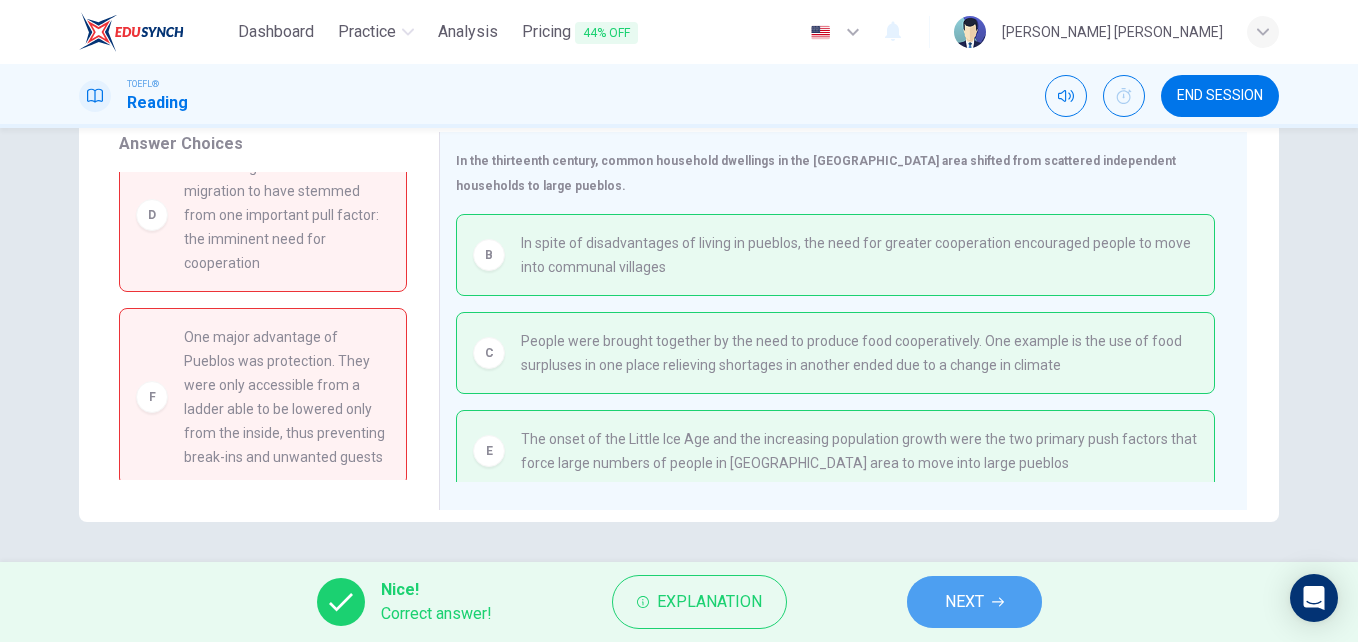 click on "NEXT" at bounding box center (964, 602) 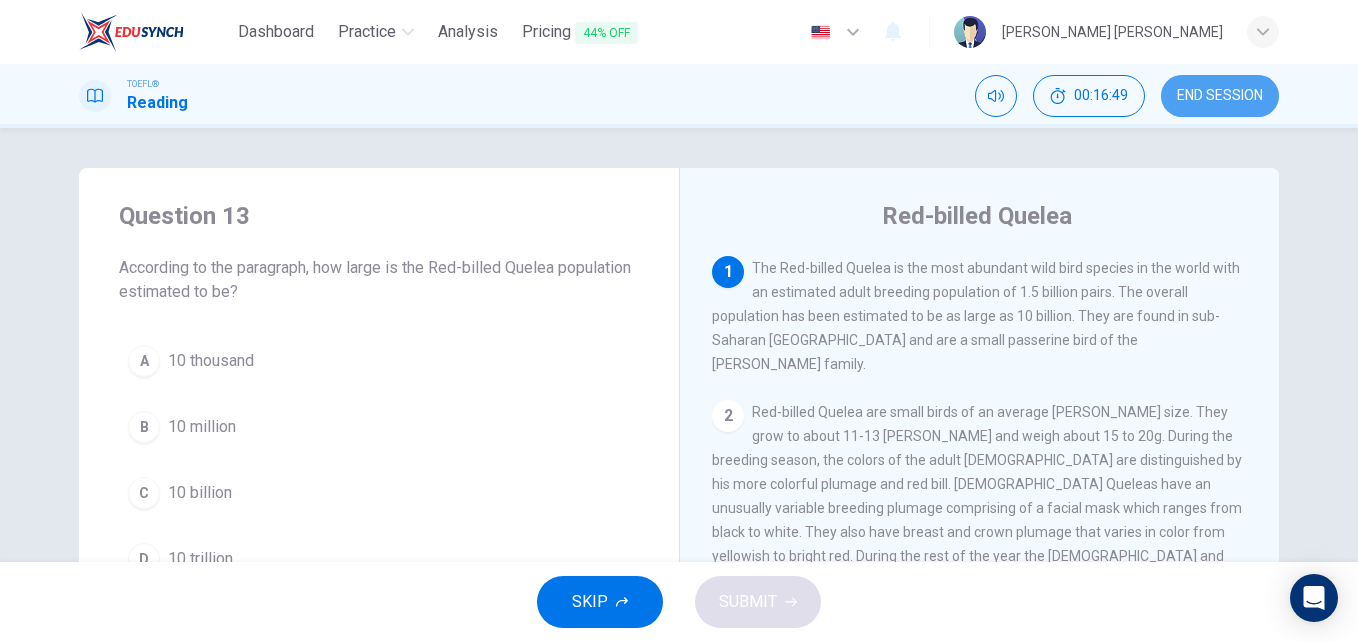 click on "END SESSION" at bounding box center (1220, 96) 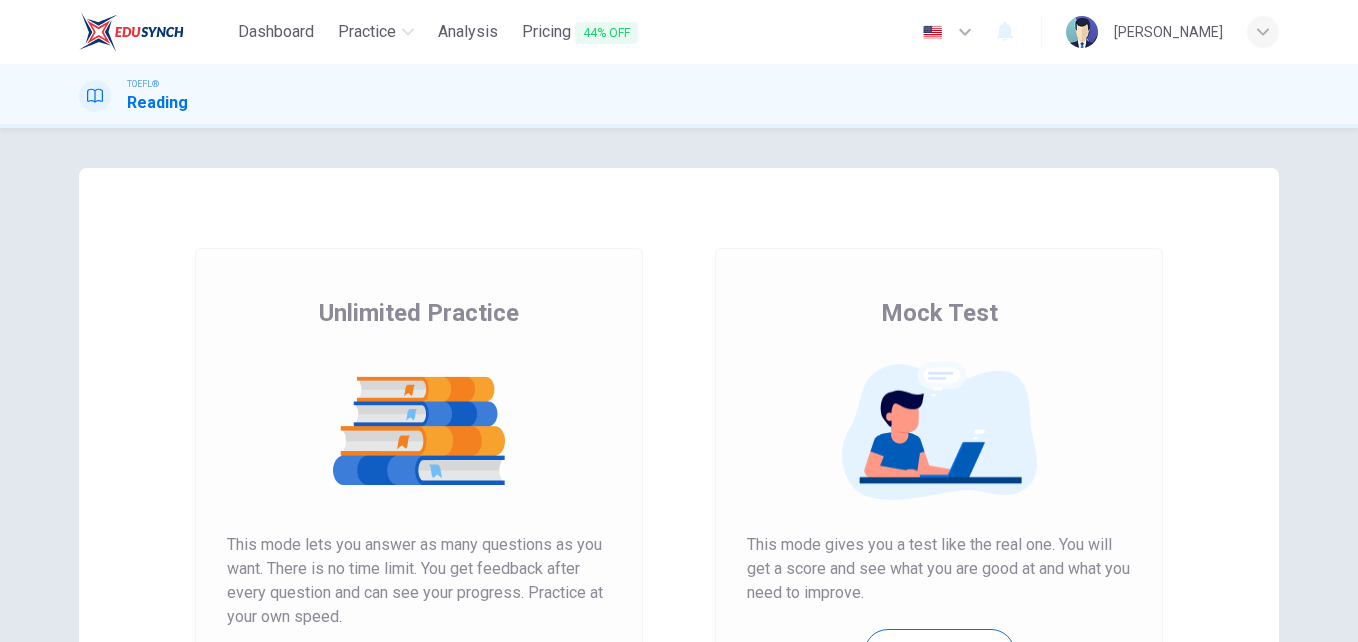 scroll, scrollTop: 0, scrollLeft: 0, axis: both 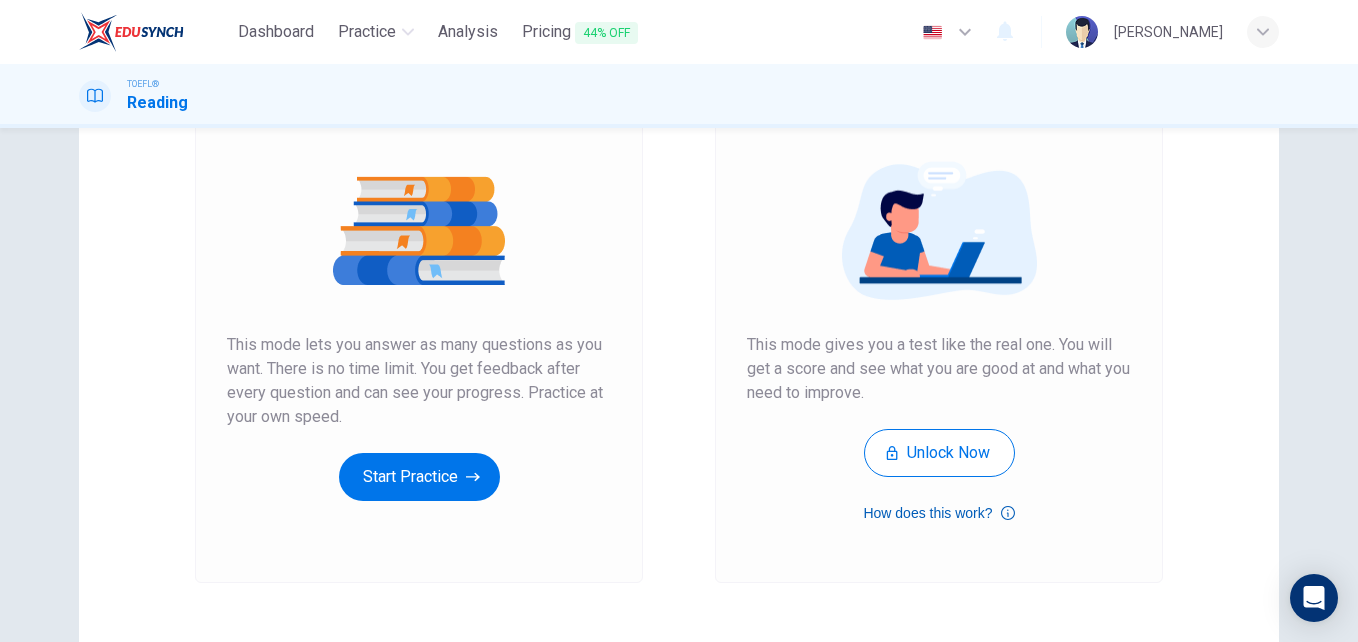 click on "How does this work?" at bounding box center (938, 513) 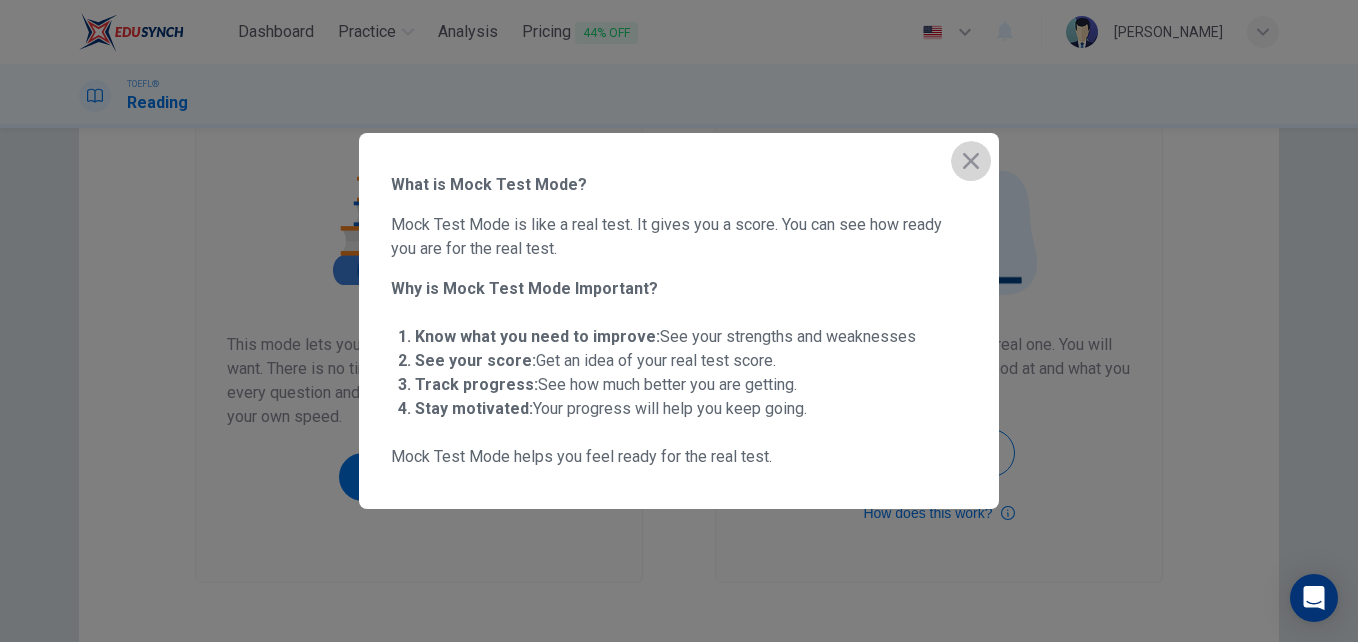 click 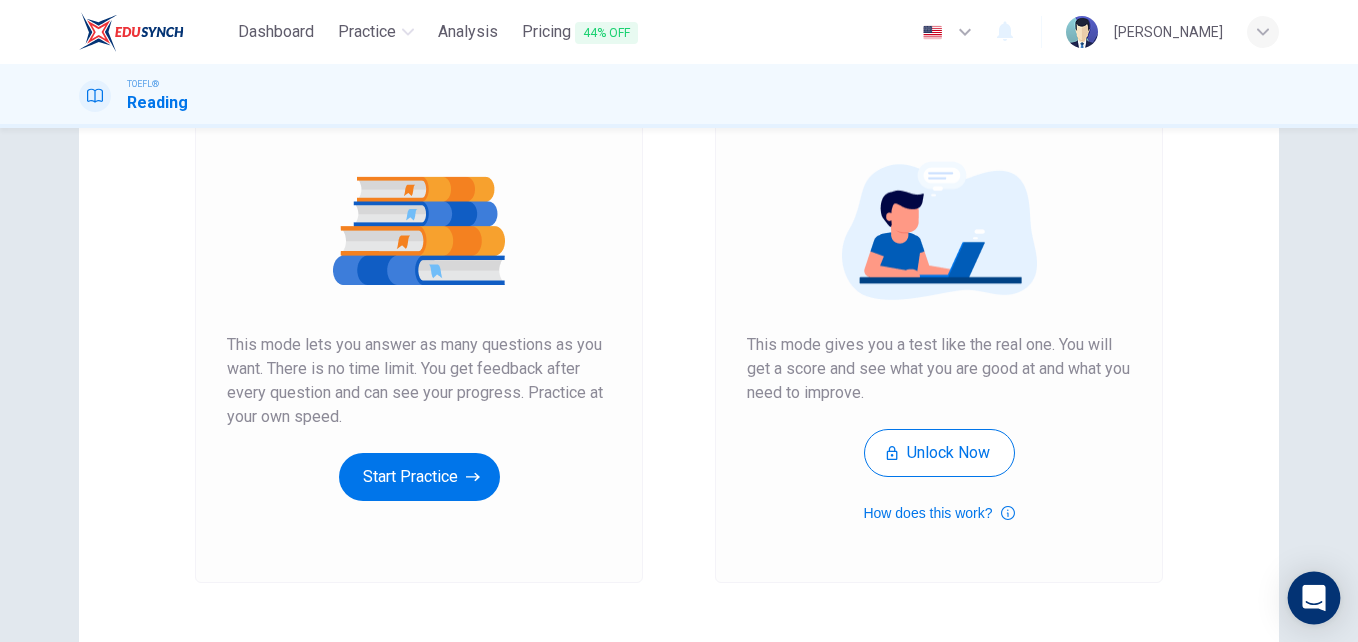click at bounding box center (1314, 598) 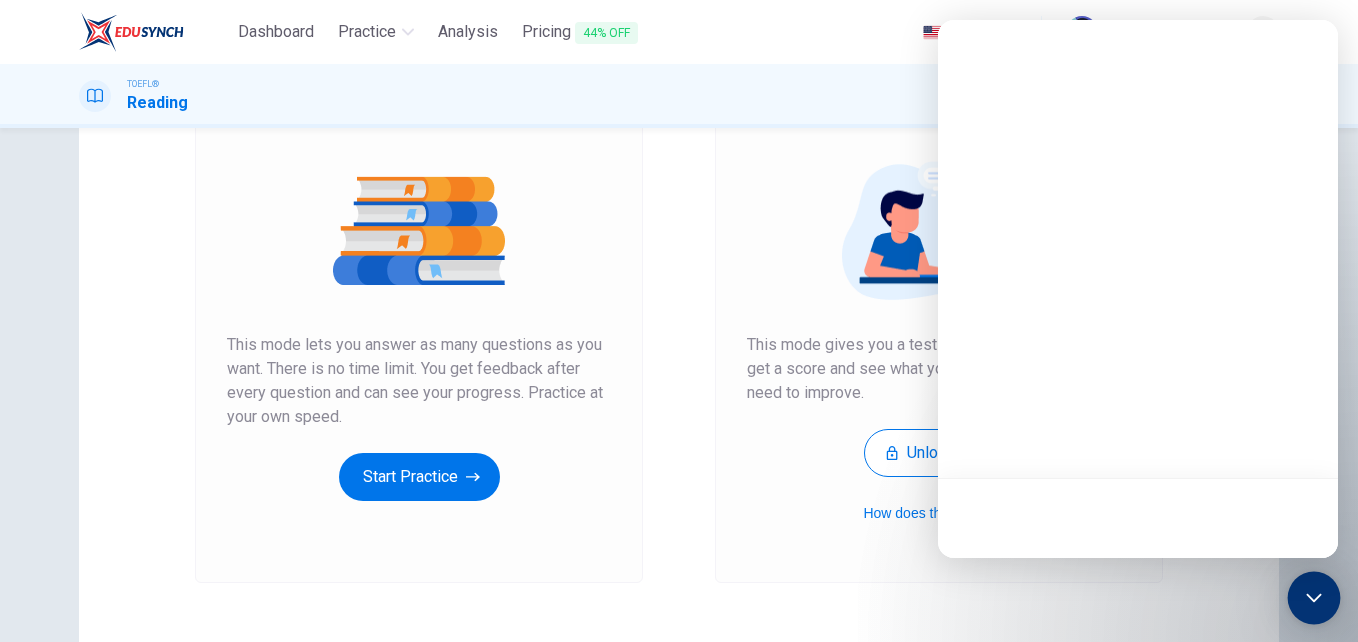 scroll, scrollTop: 0, scrollLeft: 0, axis: both 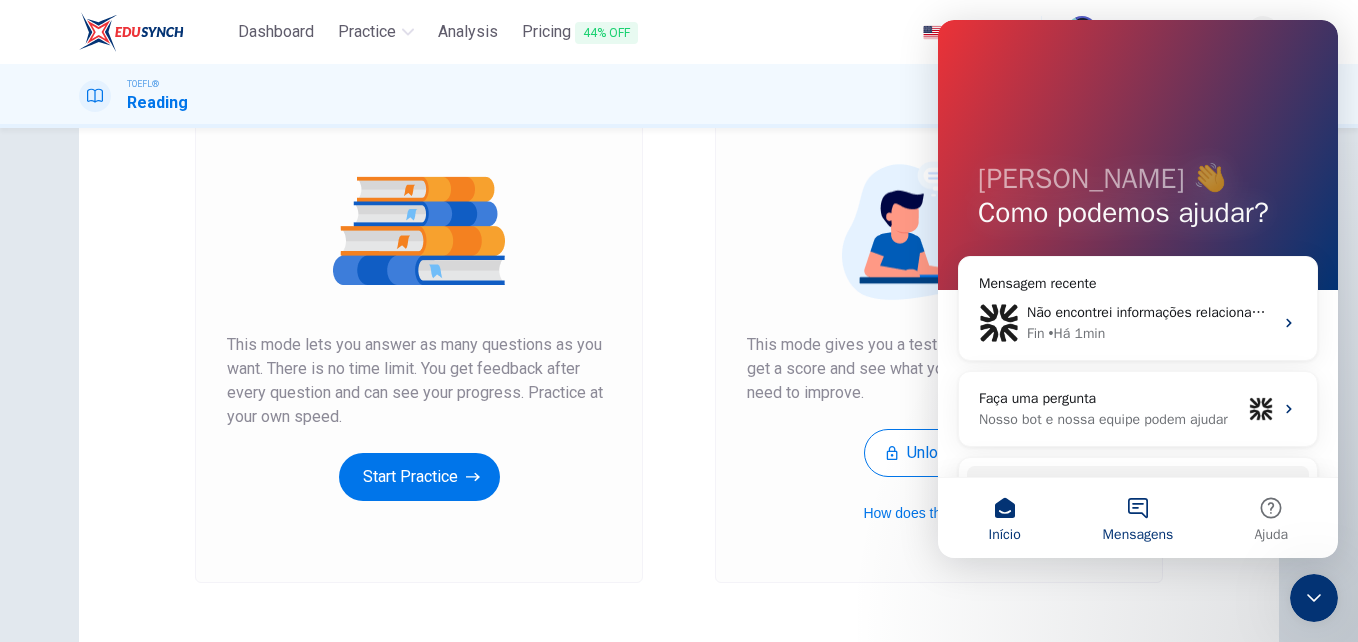 click on "Mensagens" at bounding box center (1138, 535) 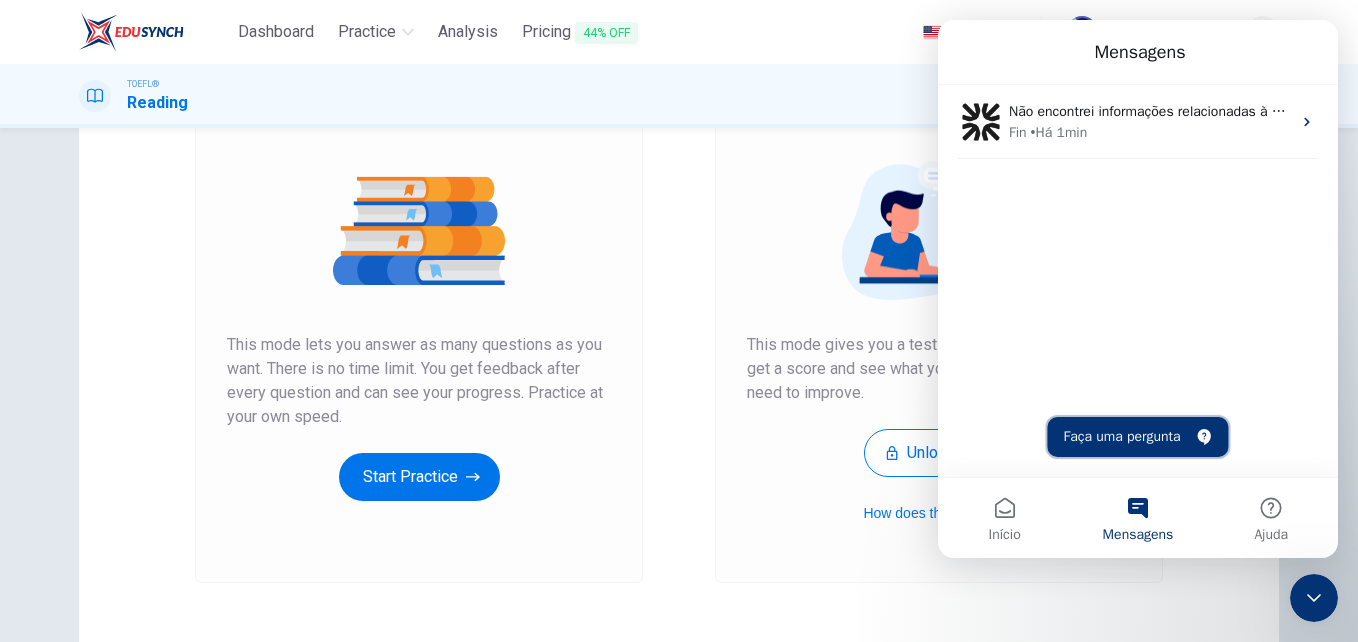 click on "Faça uma pergunta" at bounding box center [1137, 437] 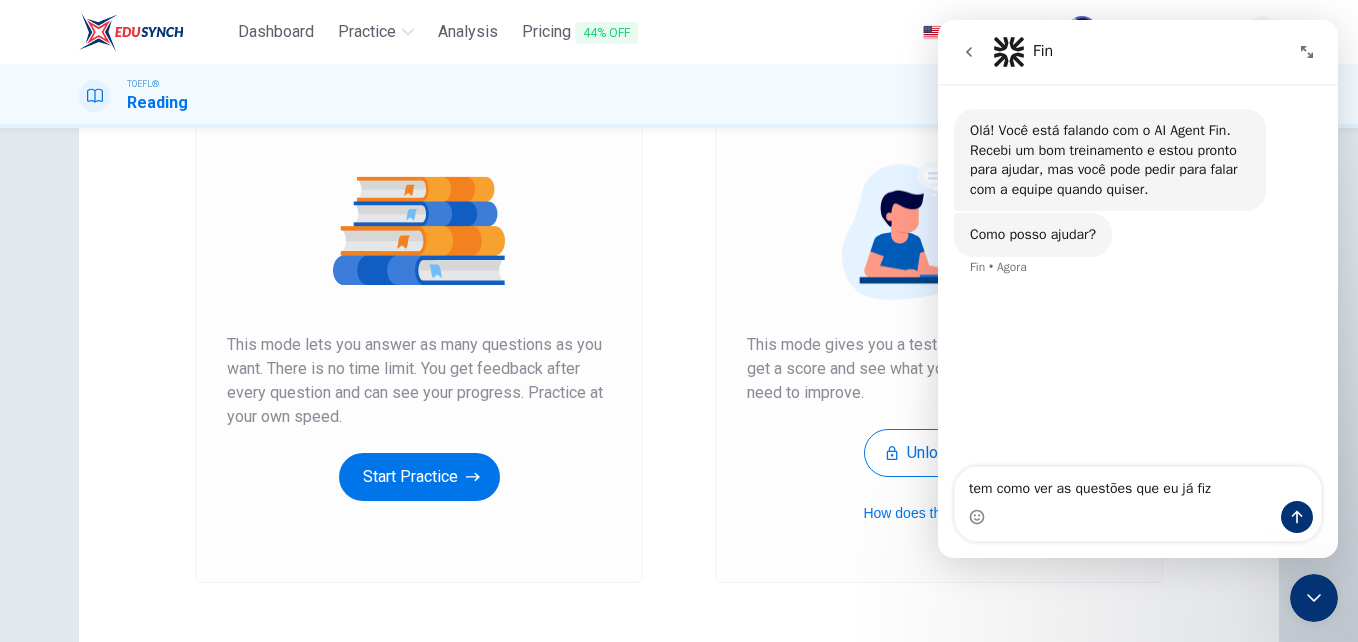 type on "tem como ver as questões que eu já fiz?" 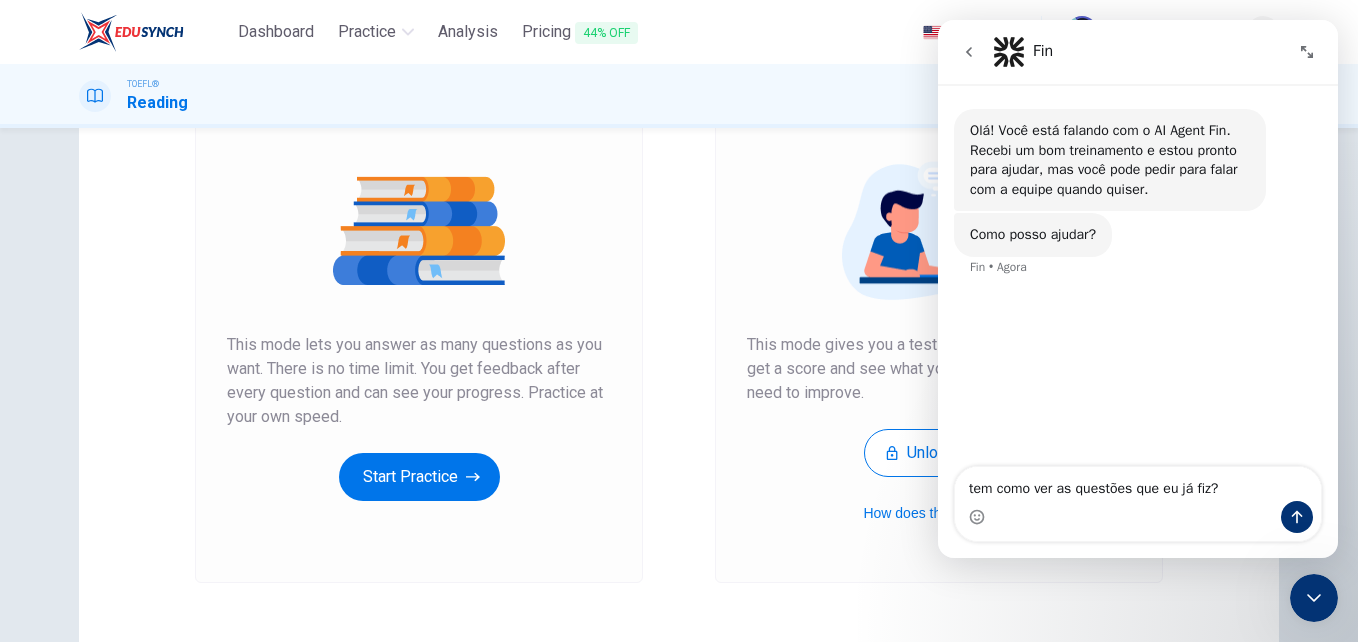 type 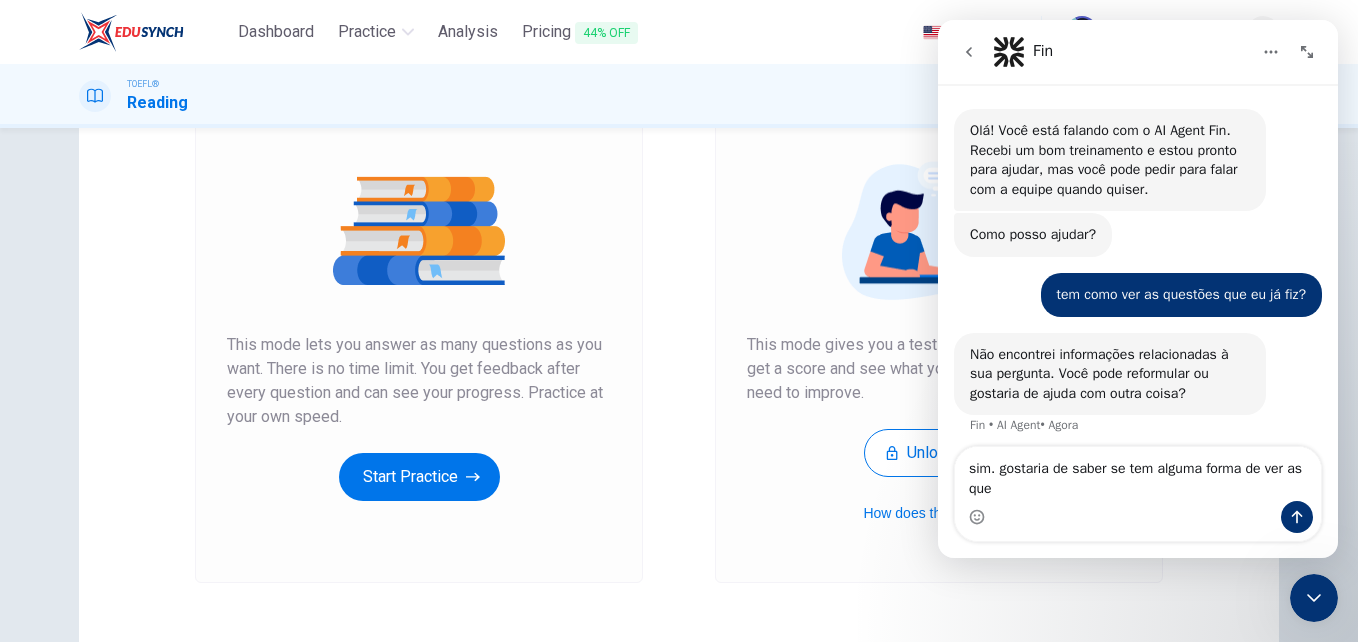 scroll, scrollTop: 10, scrollLeft: 0, axis: vertical 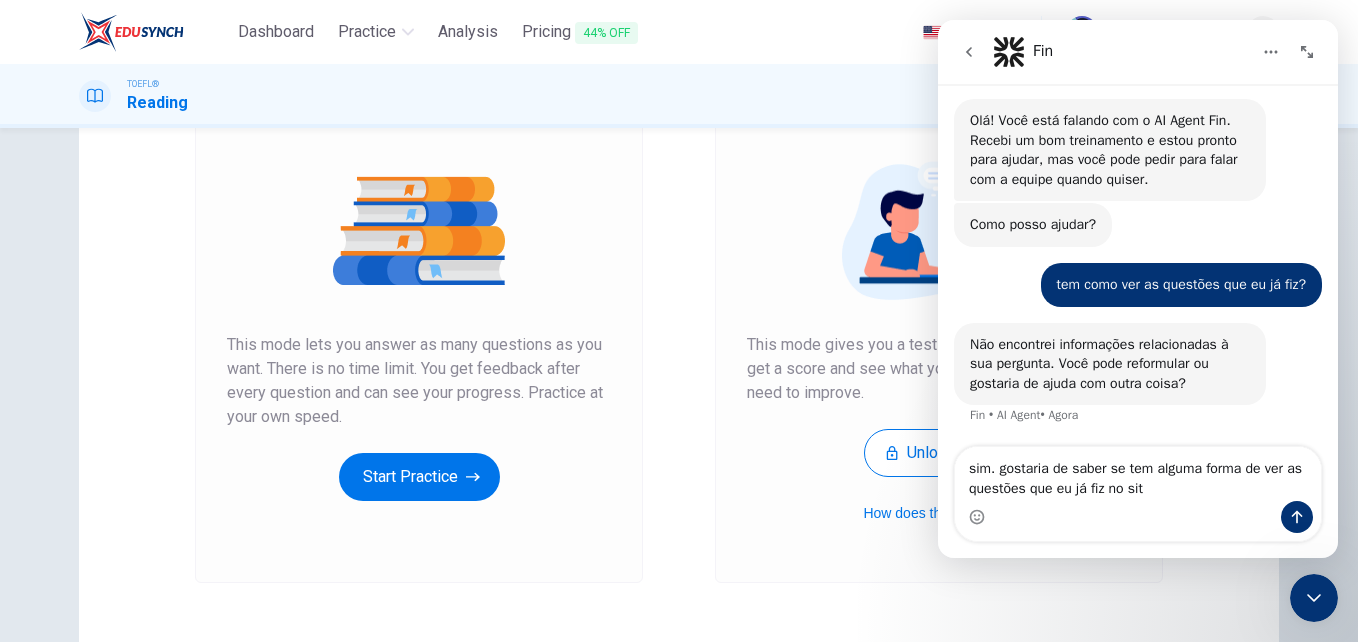 type on "sim. gostaria de saber se tem alguma forma de ver as questões que eu já fiz no site" 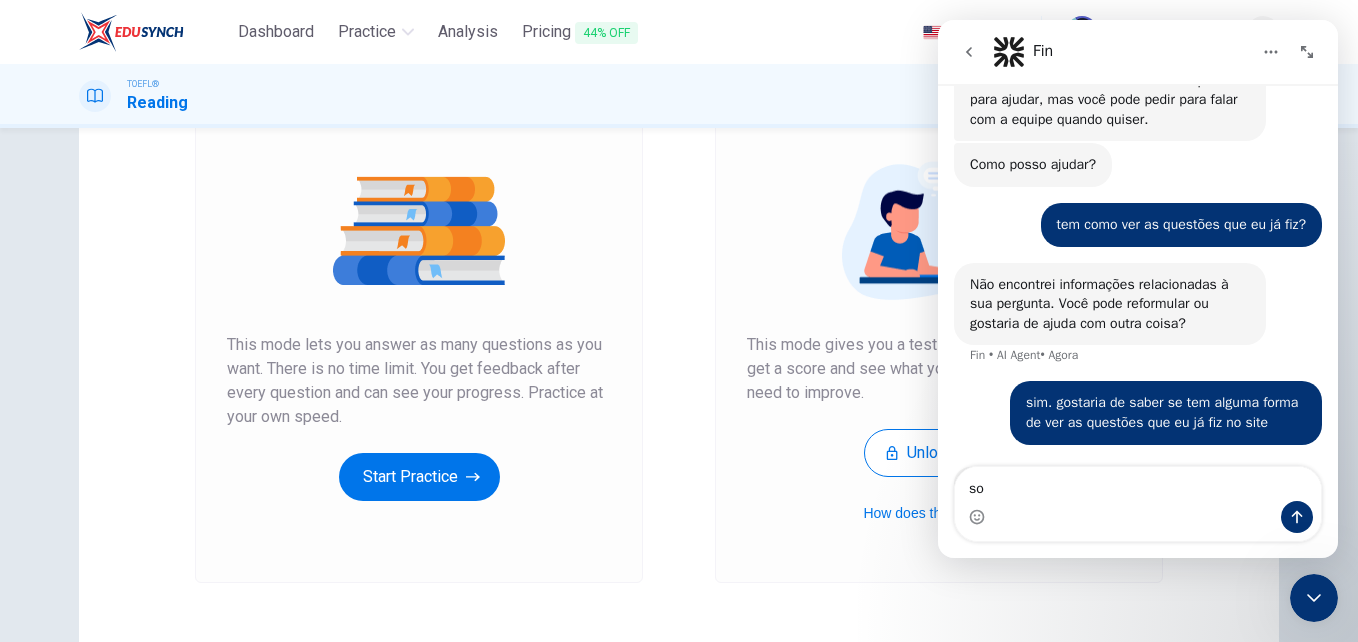 scroll, scrollTop: 135, scrollLeft: 0, axis: vertical 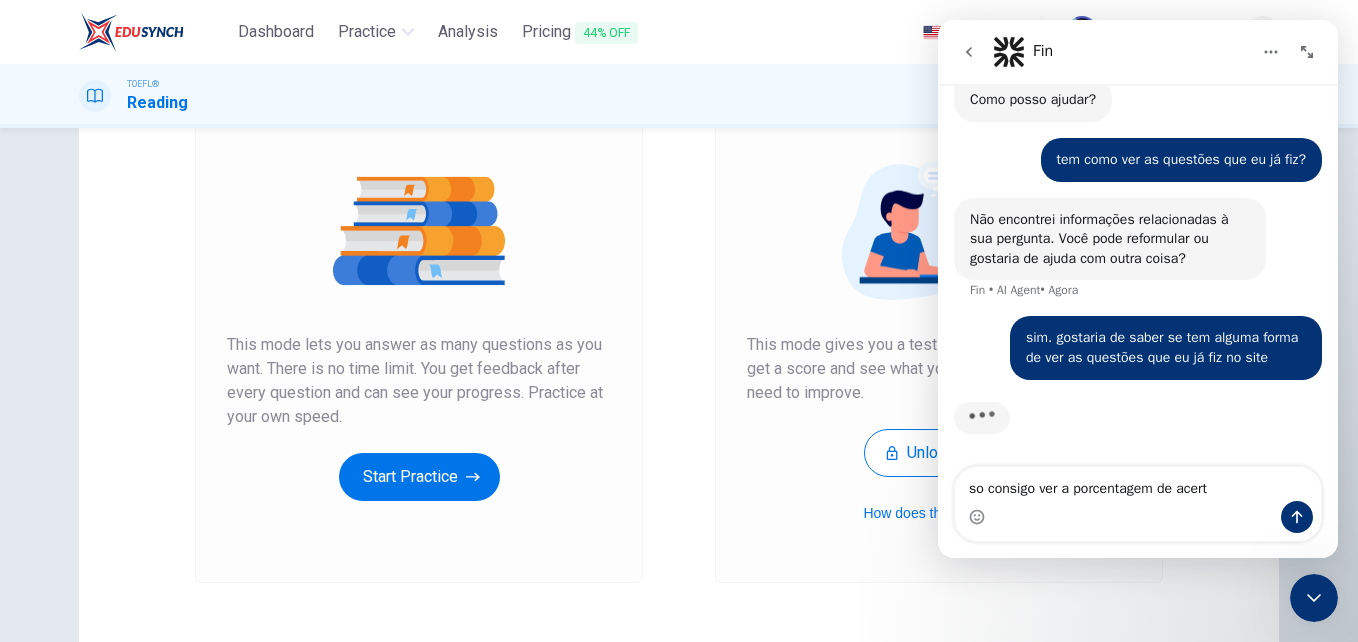 type on "so consigo ver a porcentagem de acerto" 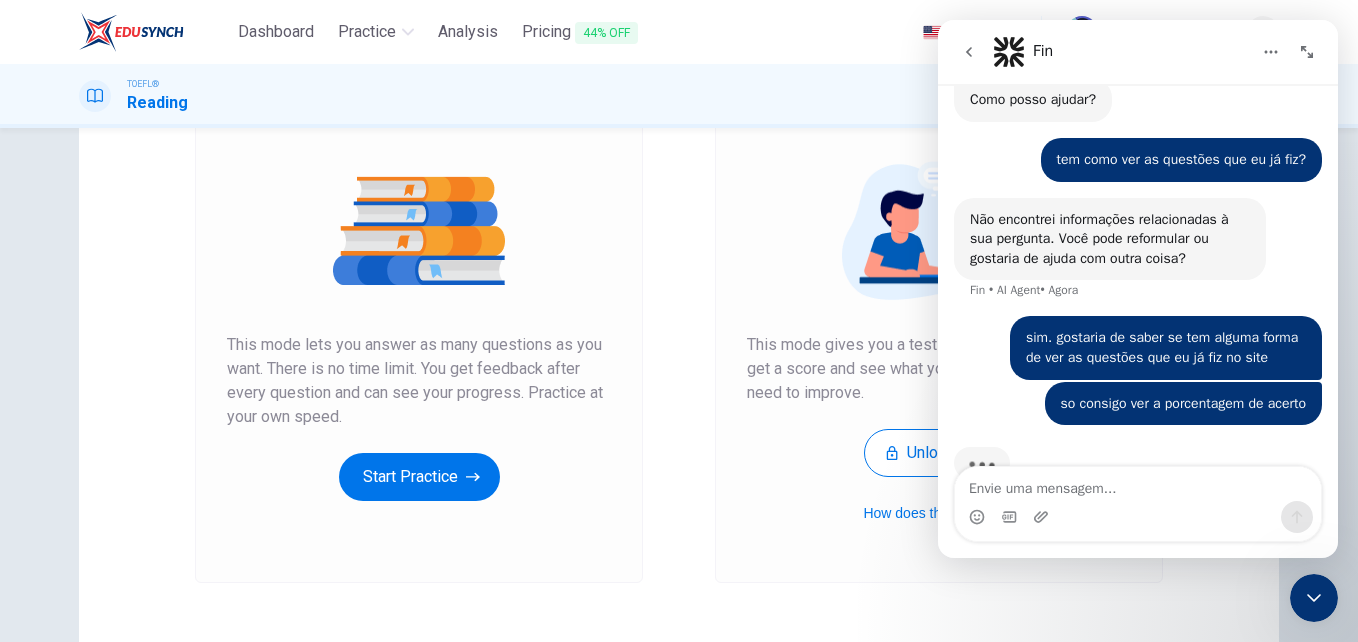 scroll, scrollTop: 180, scrollLeft: 0, axis: vertical 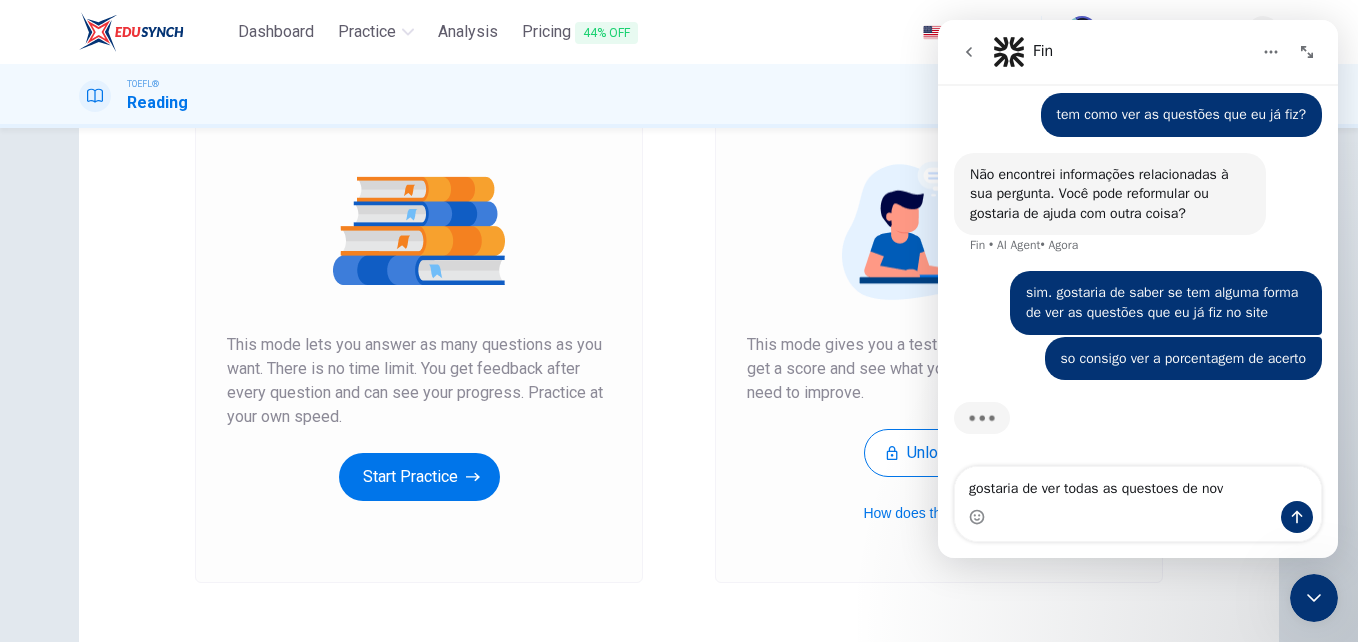 type on "gostaria de ver todas as questoes de novo" 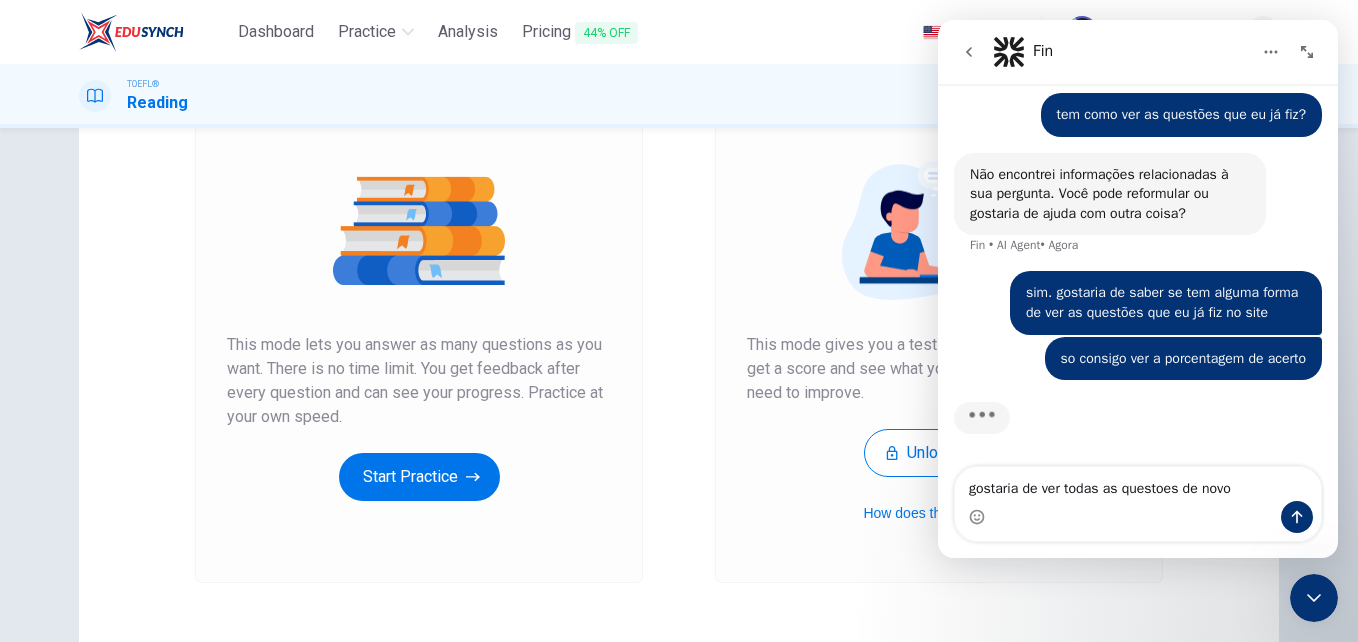 type 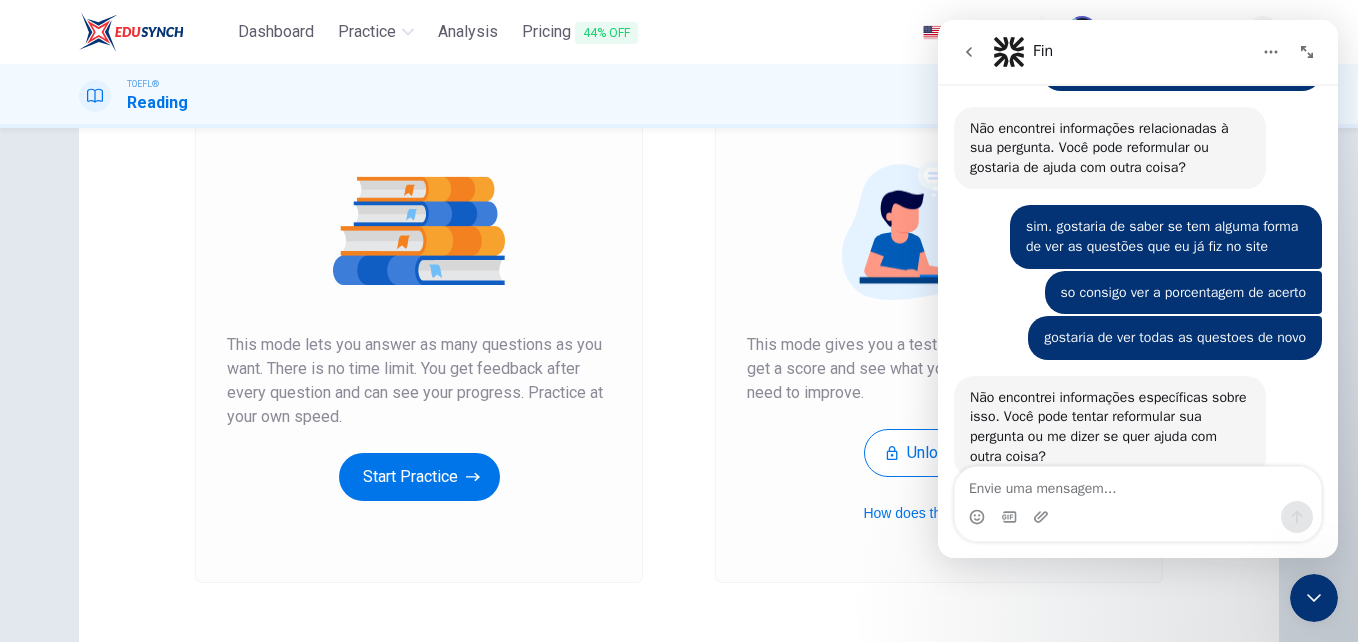 scroll, scrollTop: 279, scrollLeft: 0, axis: vertical 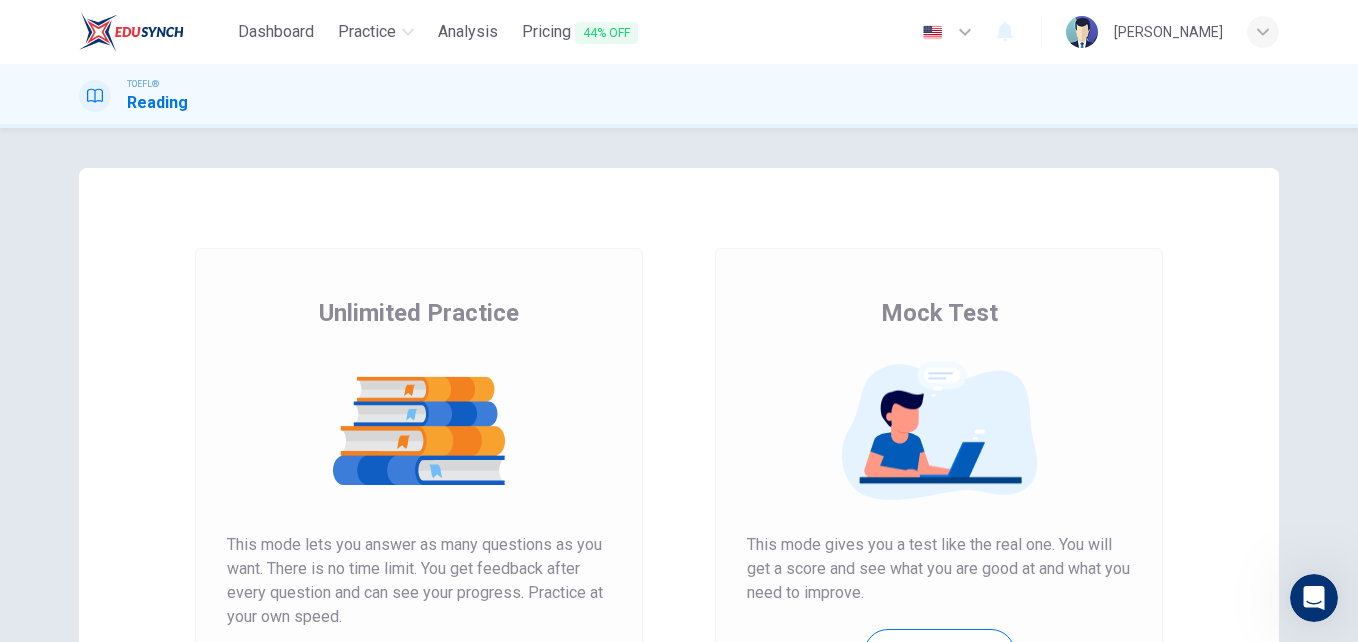 click on "Unlimited Practice Mock Test Unlimited Practice This mode lets you answer as many questions as you want. There is no time limit. You get feedback after every question and can see your progress. Practice at your own speed. Start Practice Mock Test This mode gives you a test like the real one. You will get a score and see what you are good at and what you need to improve. Unlock Now How does this work?" at bounding box center [679, 515] 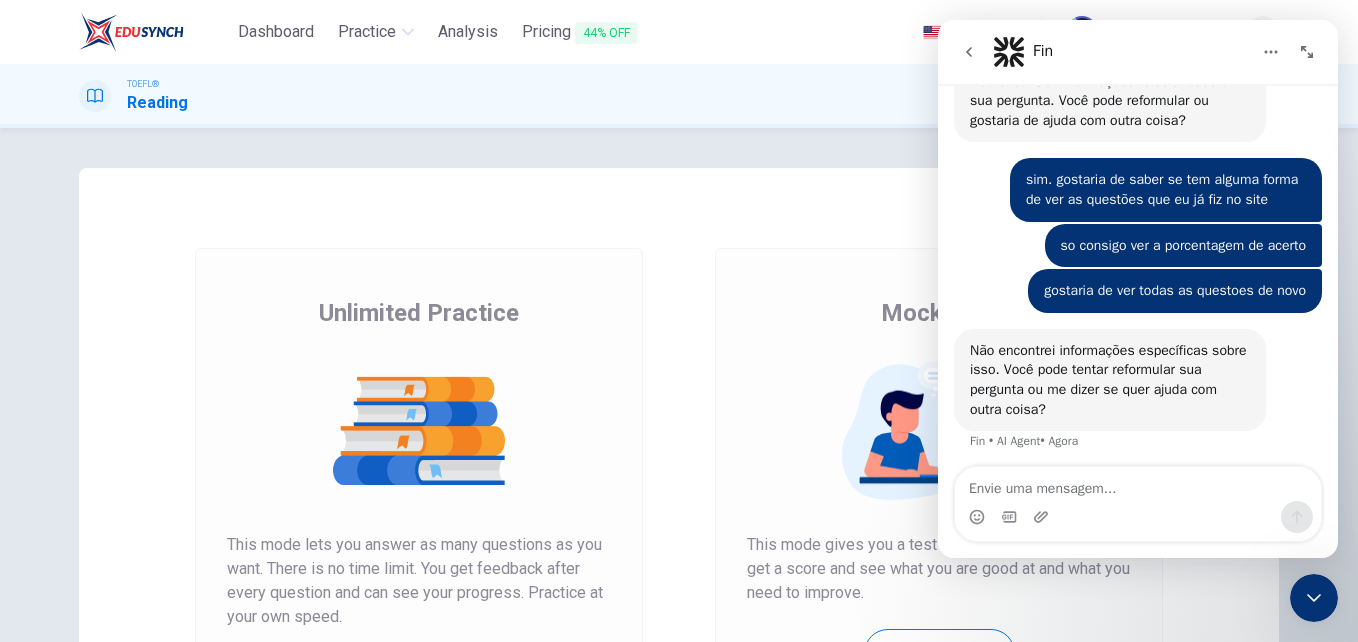 scroll, scrollTop: 279, scrollLeft: 0, axis: vertical 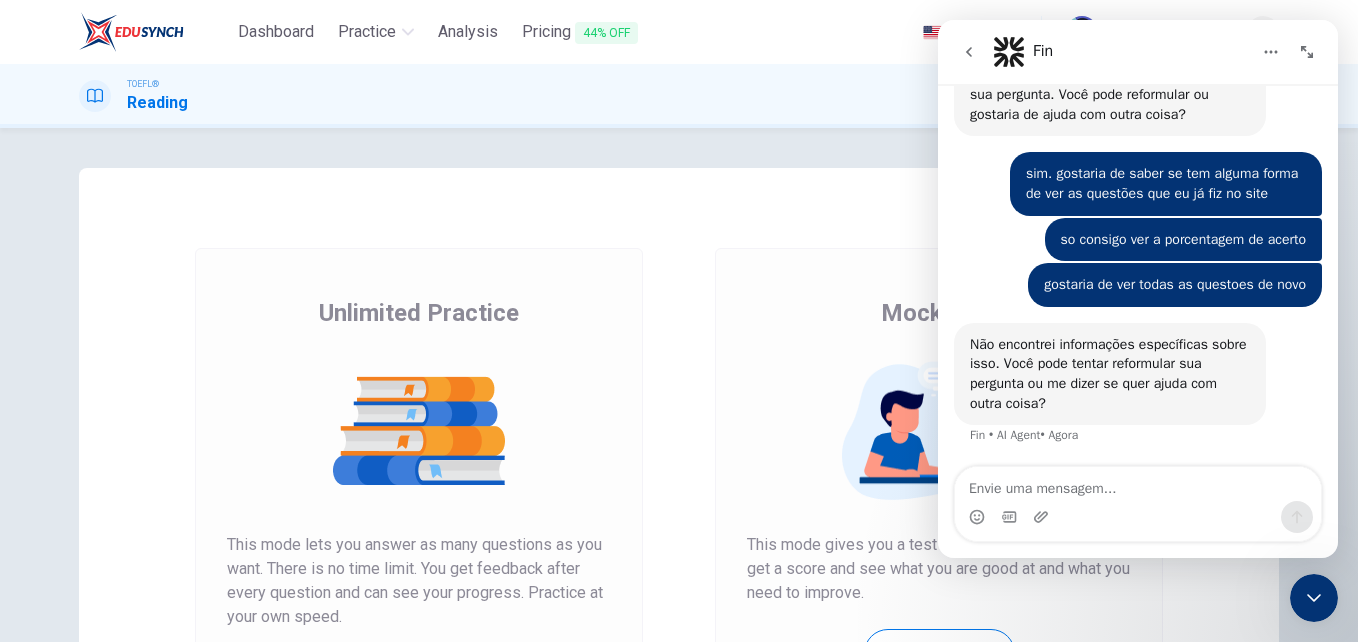 click on "Mock Test This mode gives you a test like the real one. You will get a score and see what you are good at and what you need to improve. Unlock Now How does this work?" at bounding box center (939, 511) 